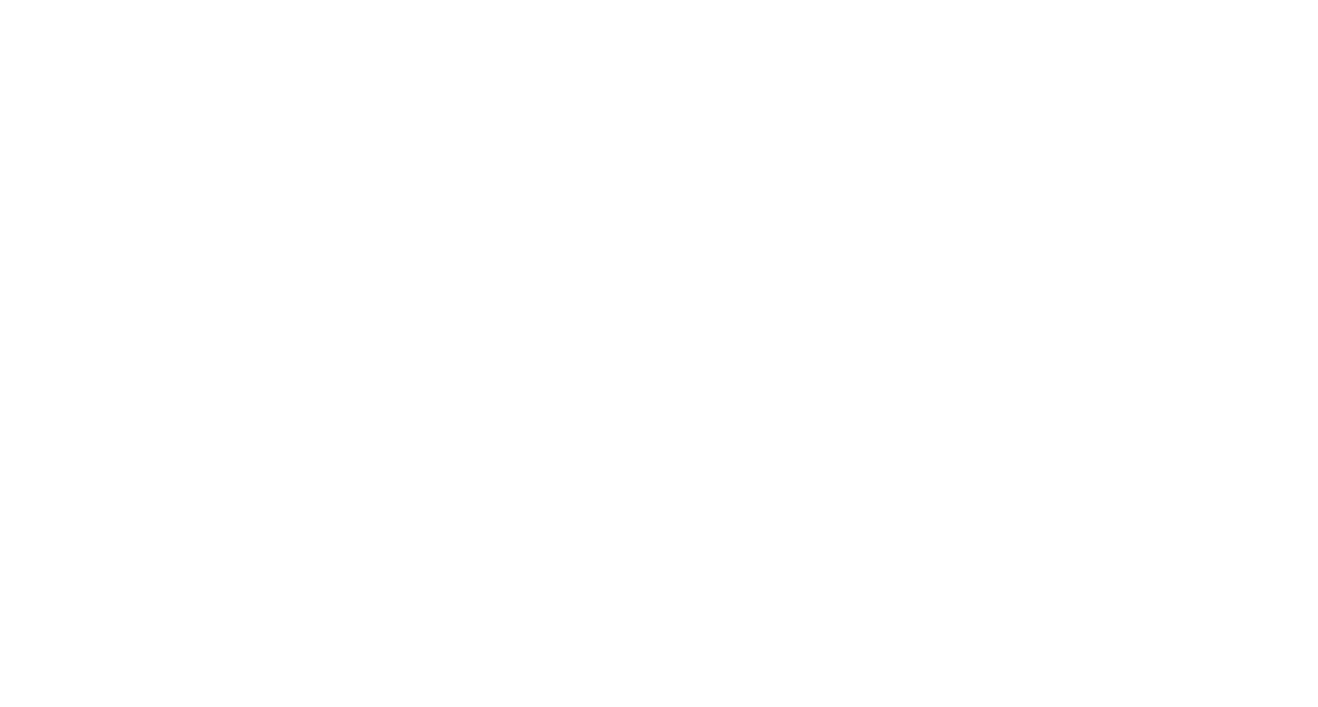 scroll, scrollTop: 0, scrollLeft: 0, axis: both 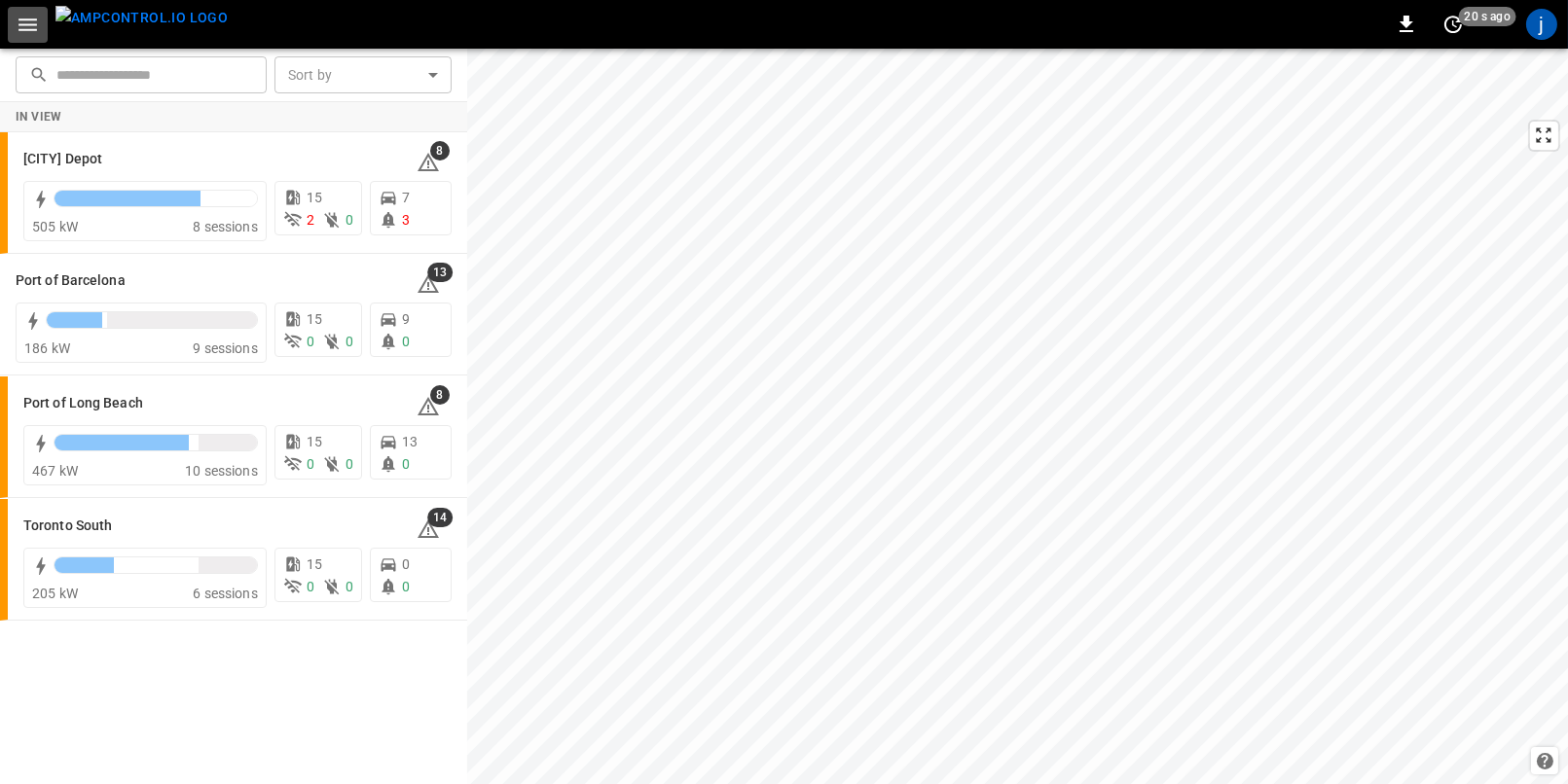 click 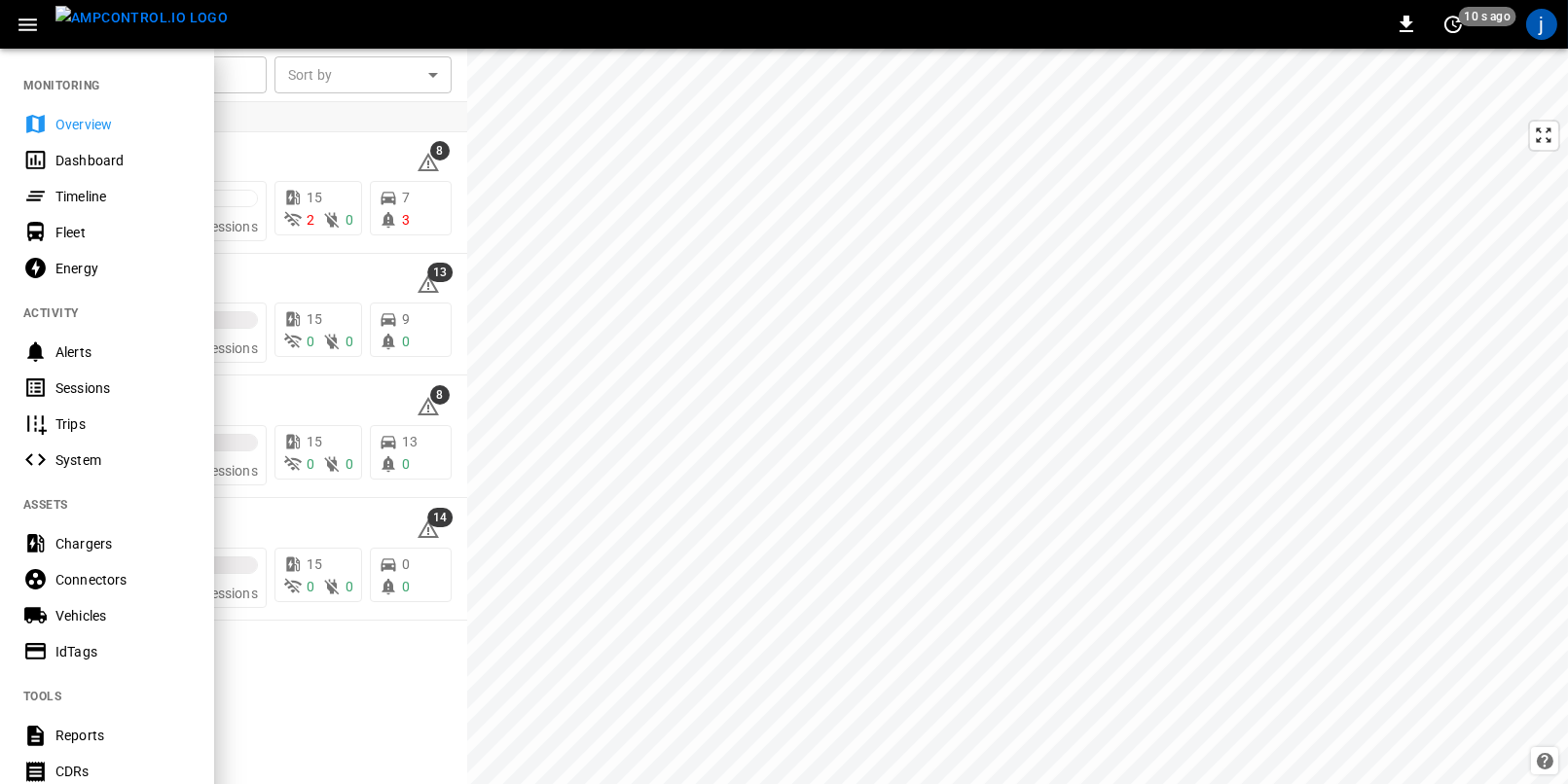 click on "0 [TIME] ago j" at bounding box center [784, 24] 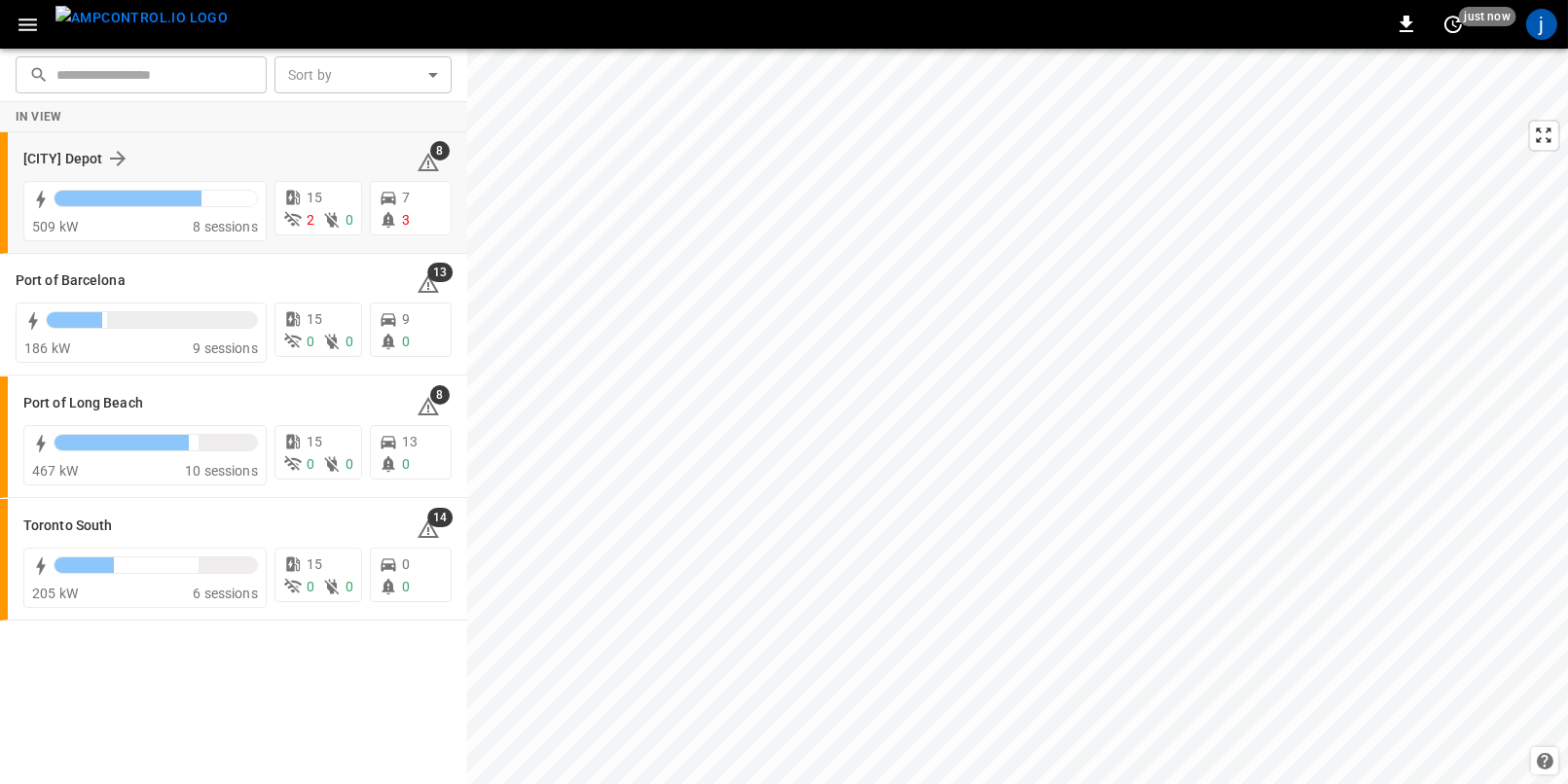 click on "[CITY] Depot" at bounding box center (208, 159) 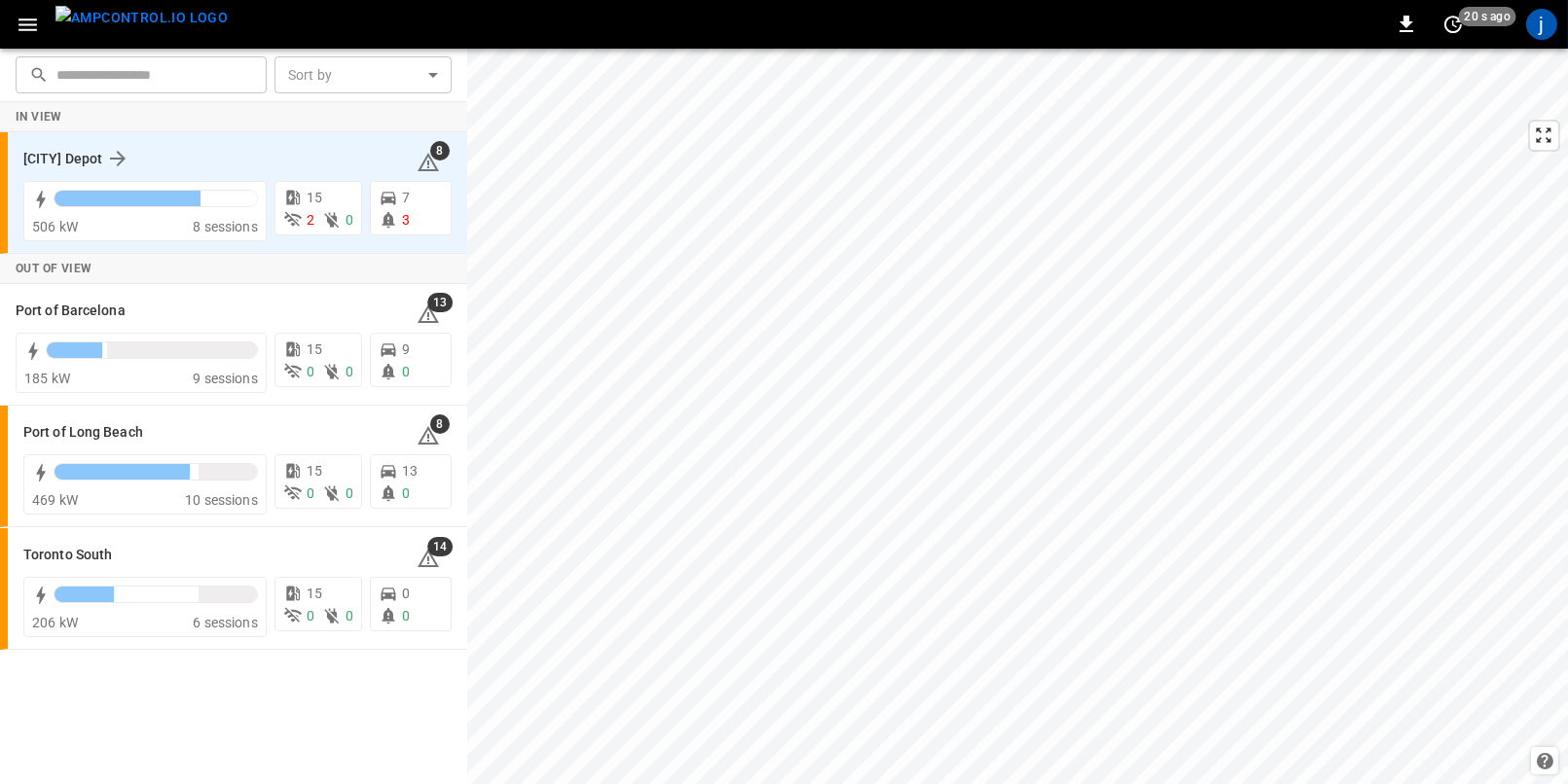 click on "[CITY] Depot [NUMBER]" at bounding box center (237, 159) 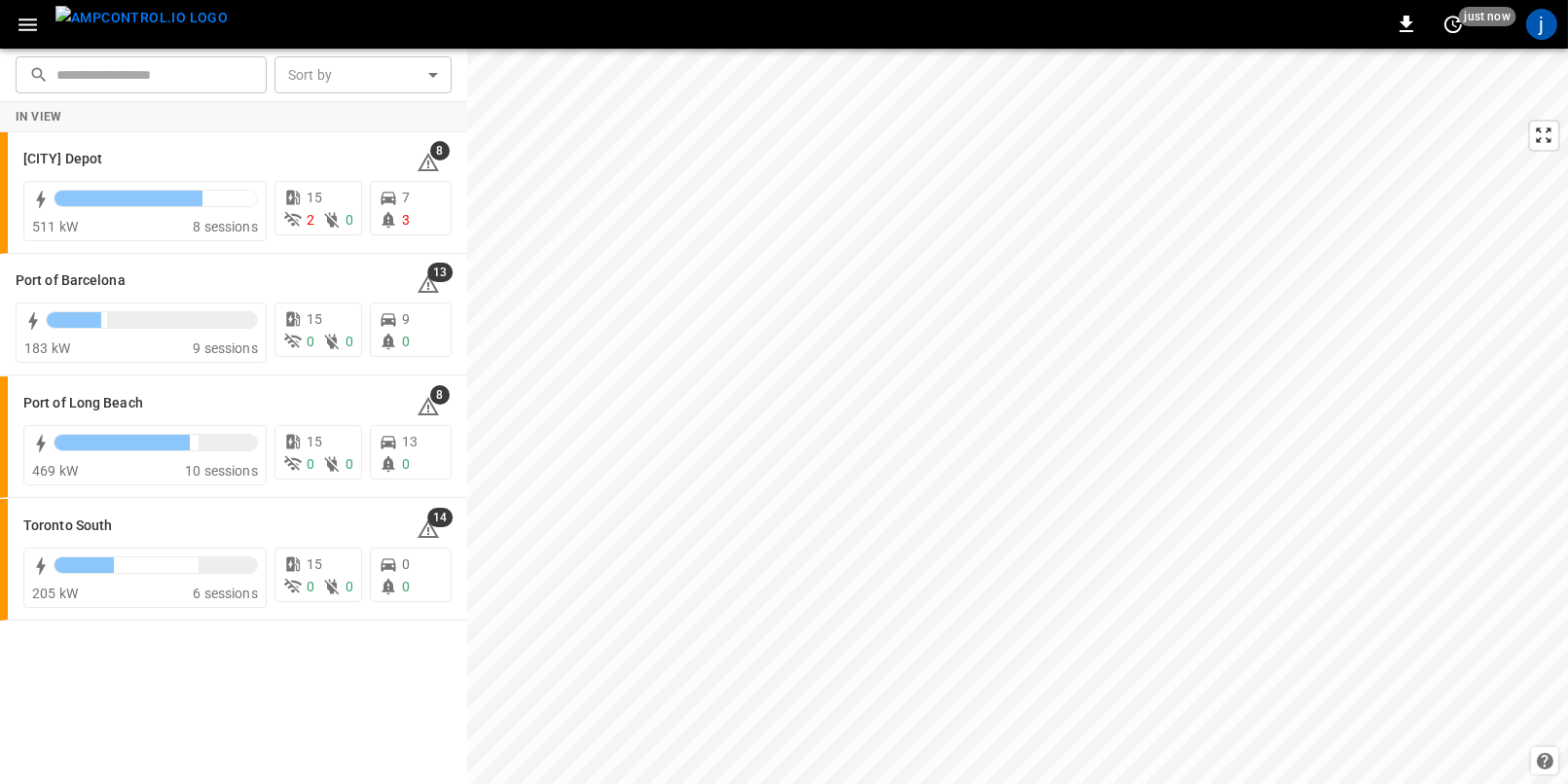 click 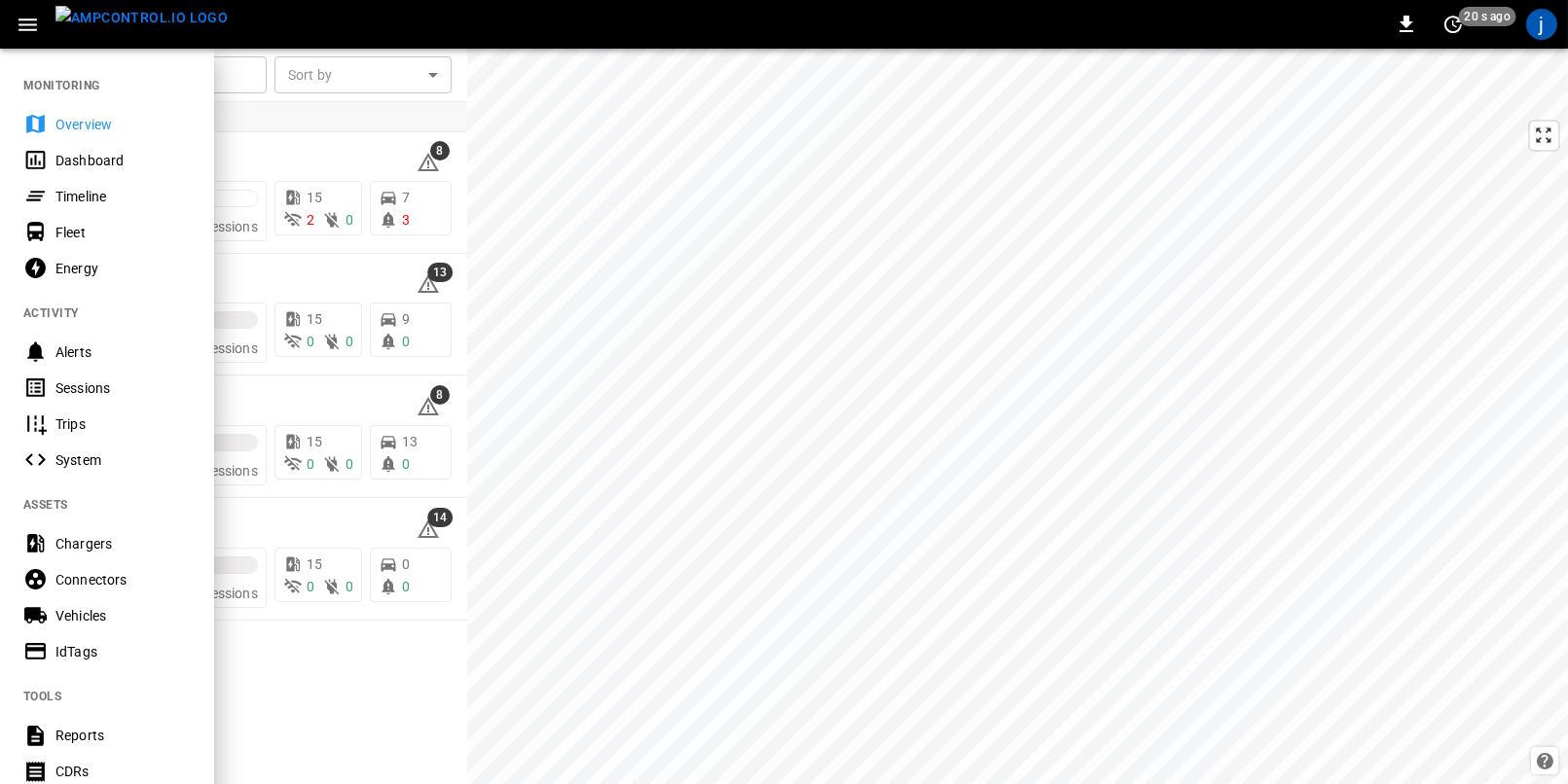 click on "0 [TIME] ago j" at bounding box center (784, 24) 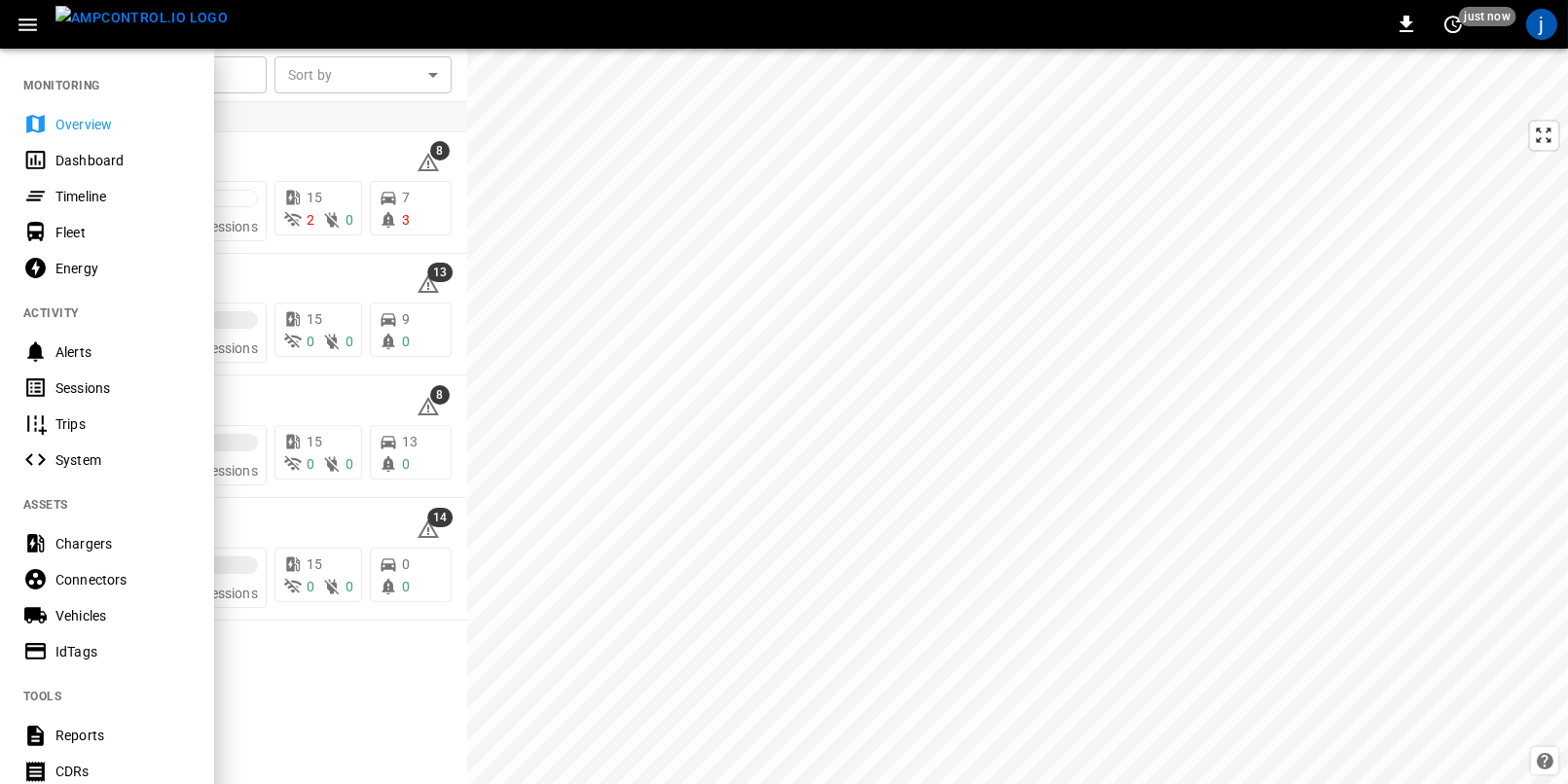 click on "0 just now j" at bounding box center (784, 24) 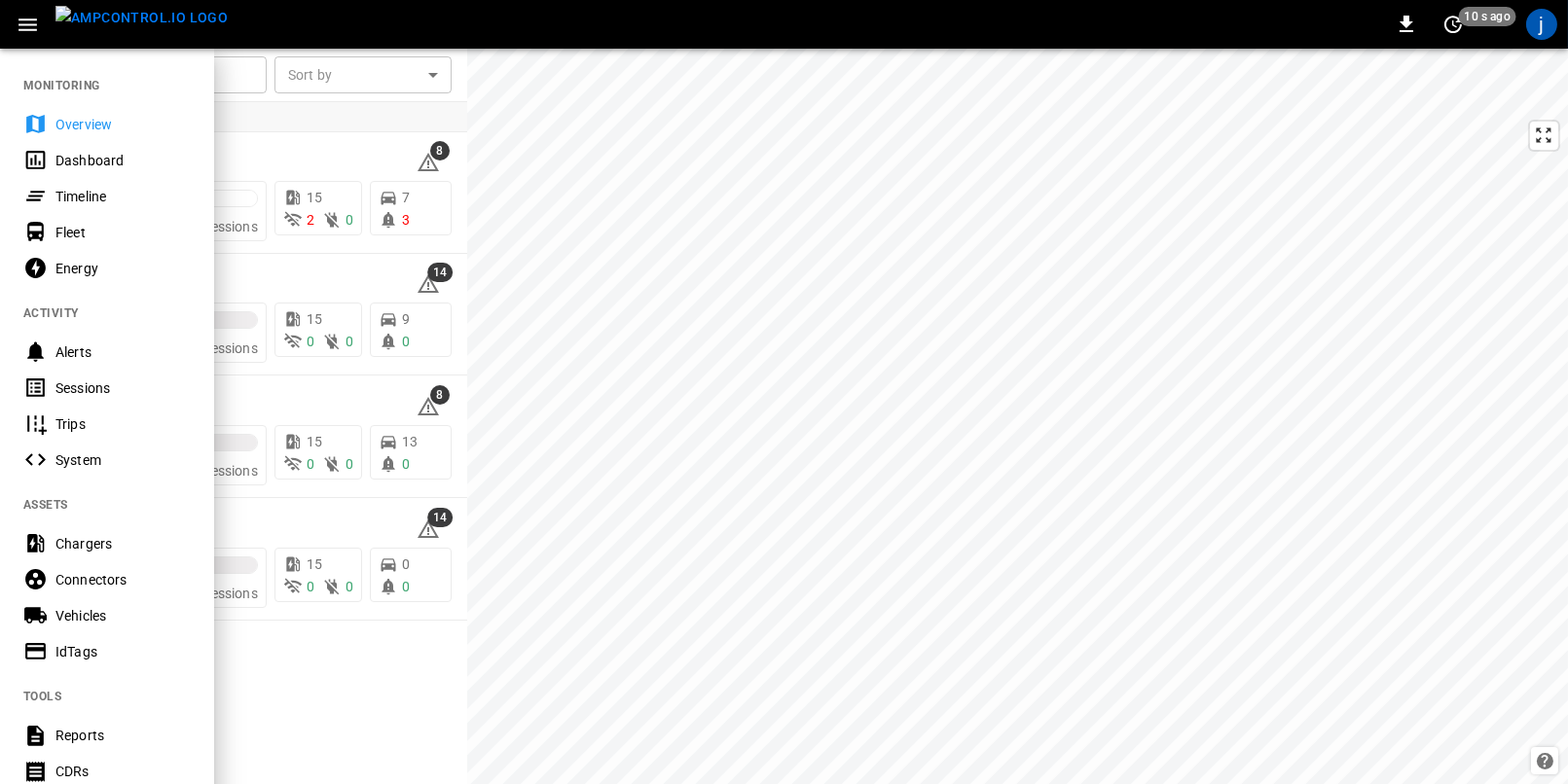 click on "Dashboard" at bounding box center [123, 160] 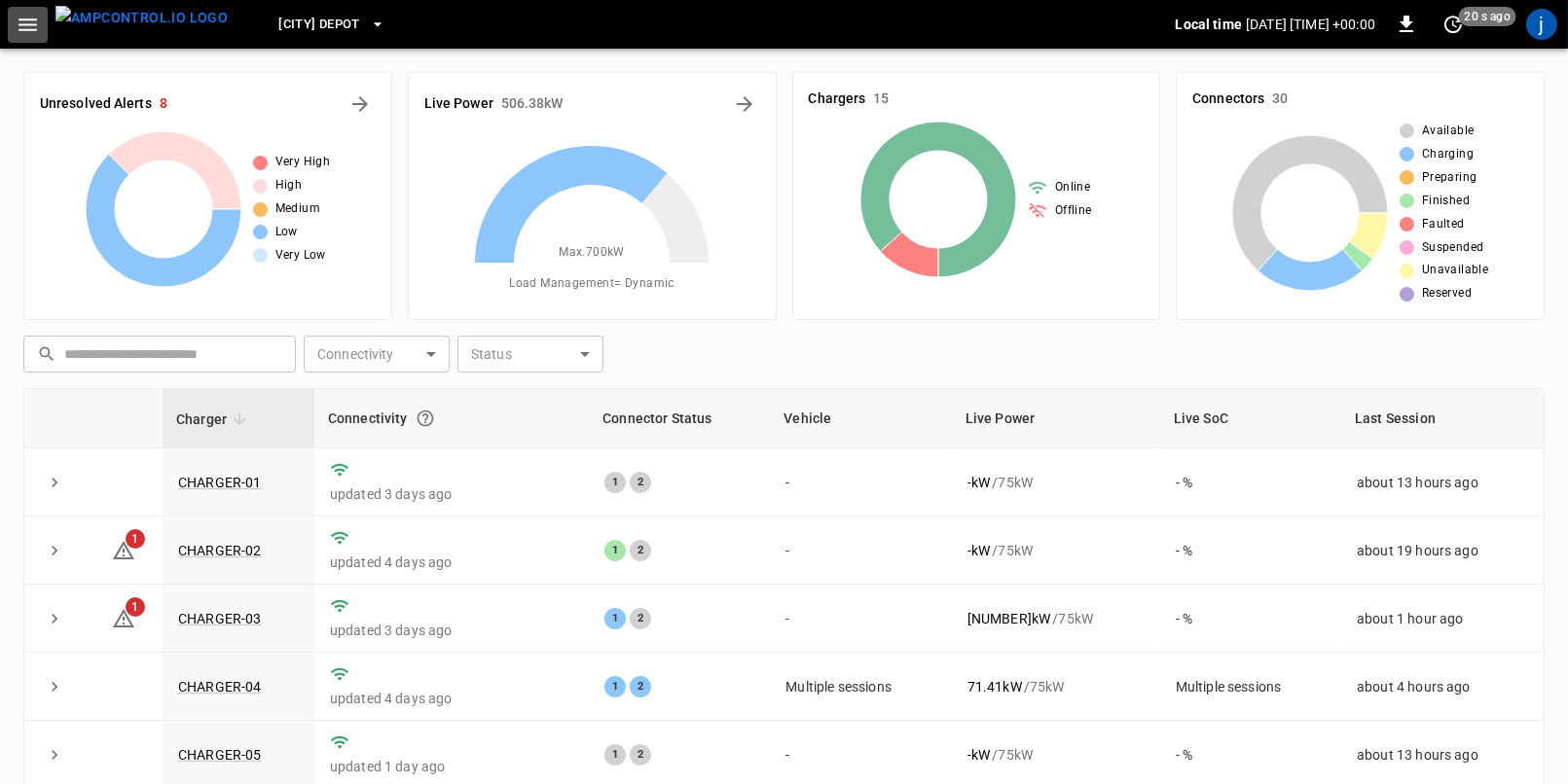 click 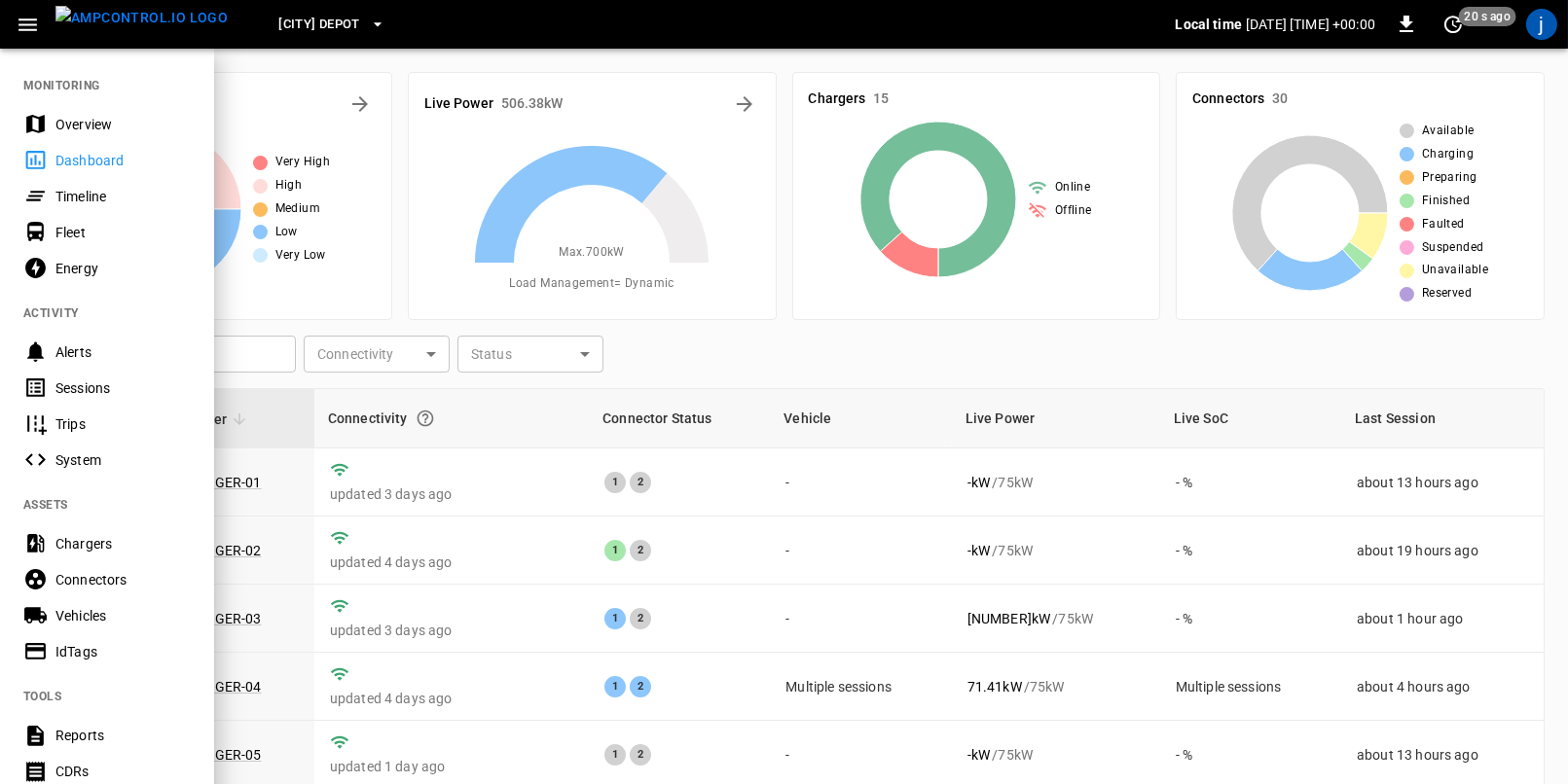 click on "Overview" at bounding box center [123, 125] 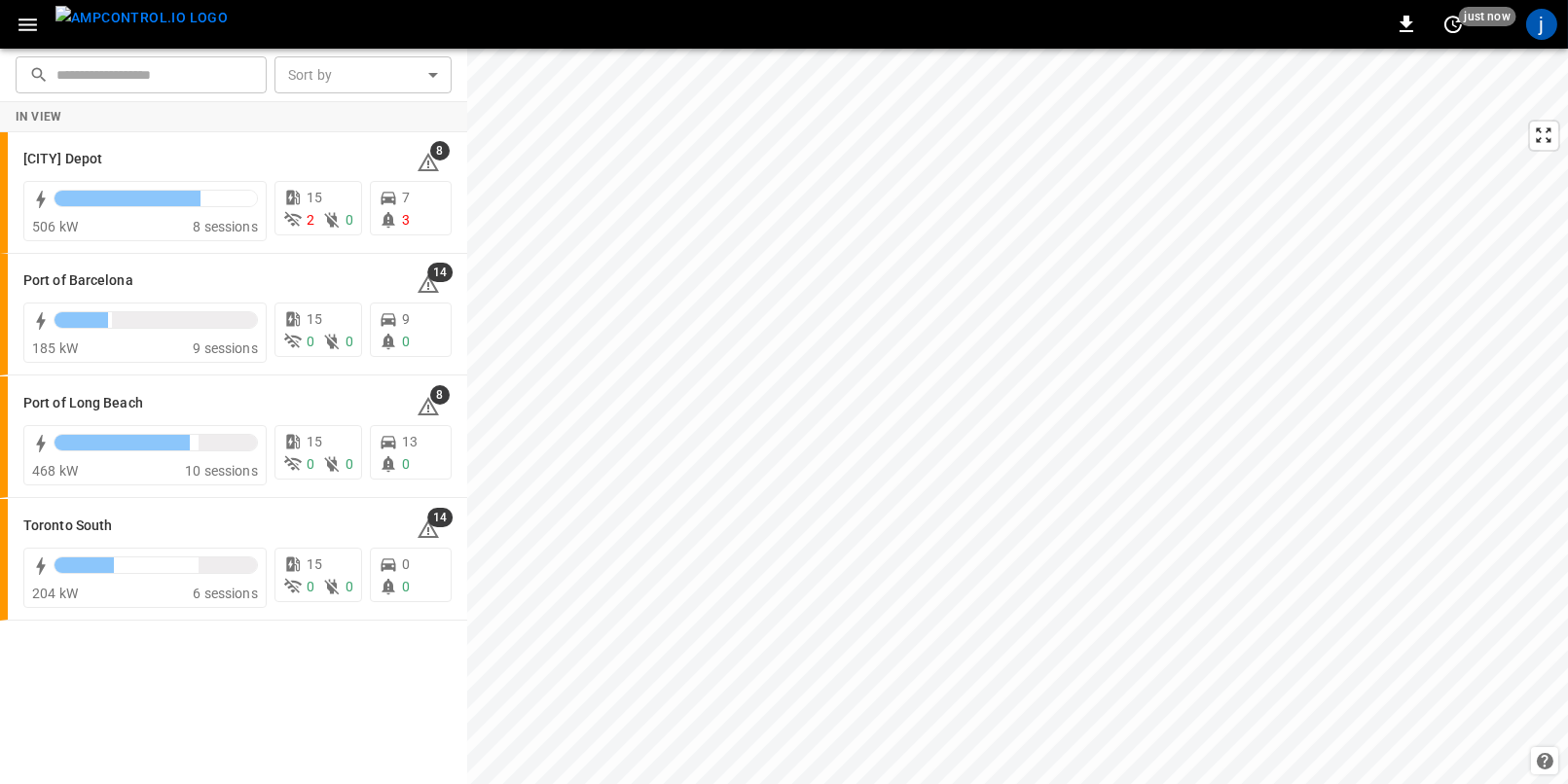 click 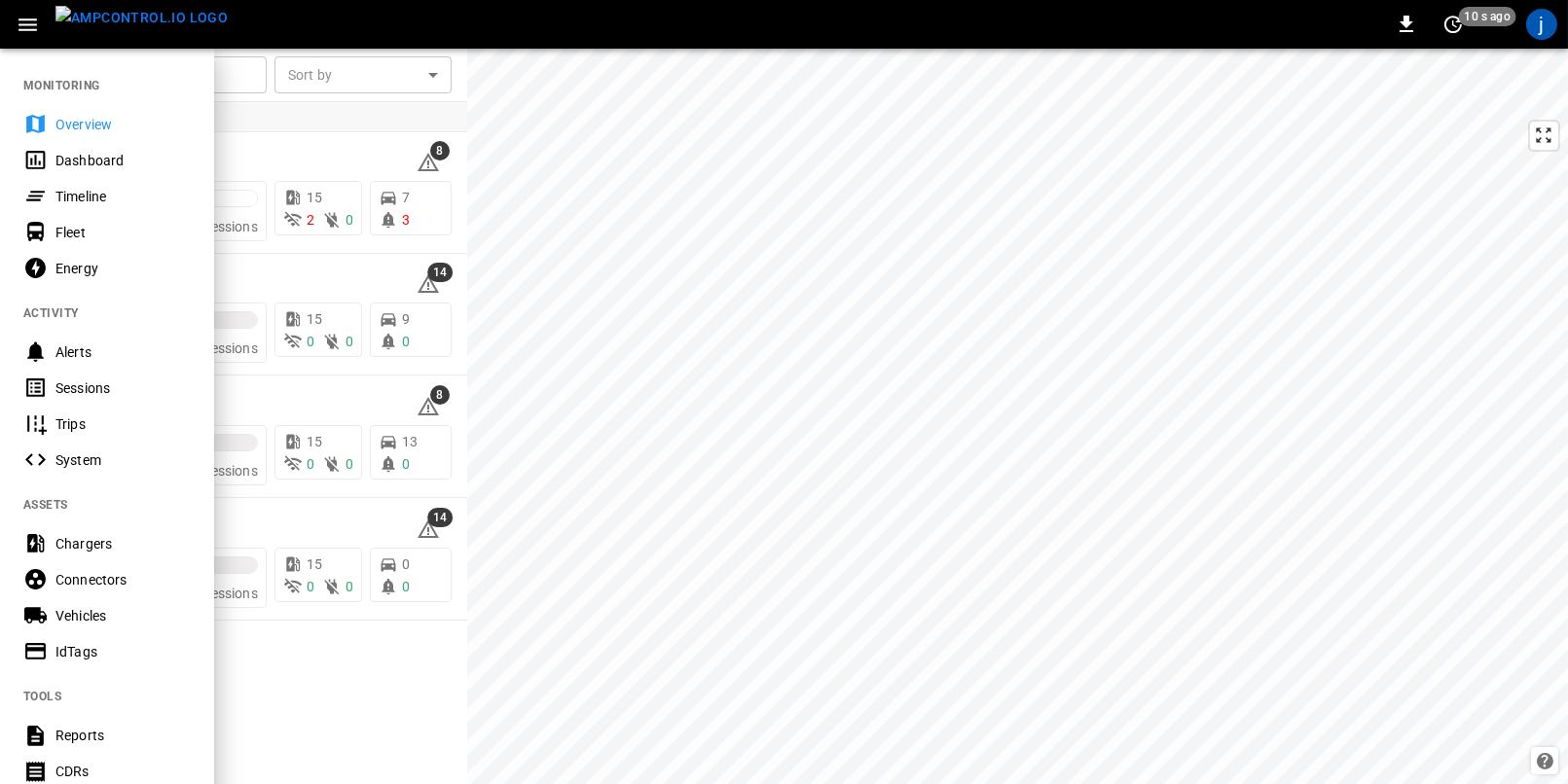 click on "Dashboard" at bounding box center [123, 160] 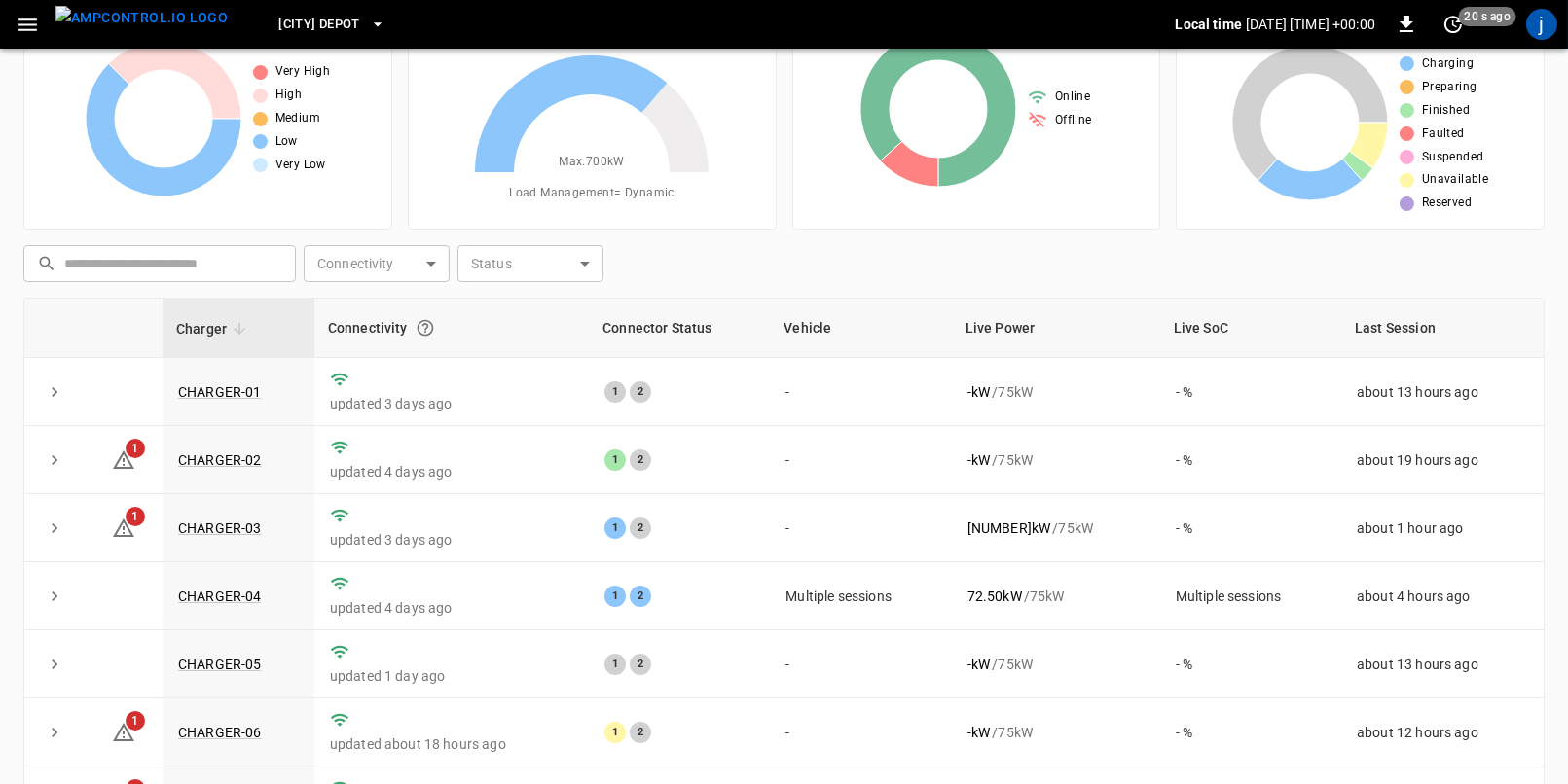 scroll, scrollTop: 89, scrollLeft: 0, axis: vertical 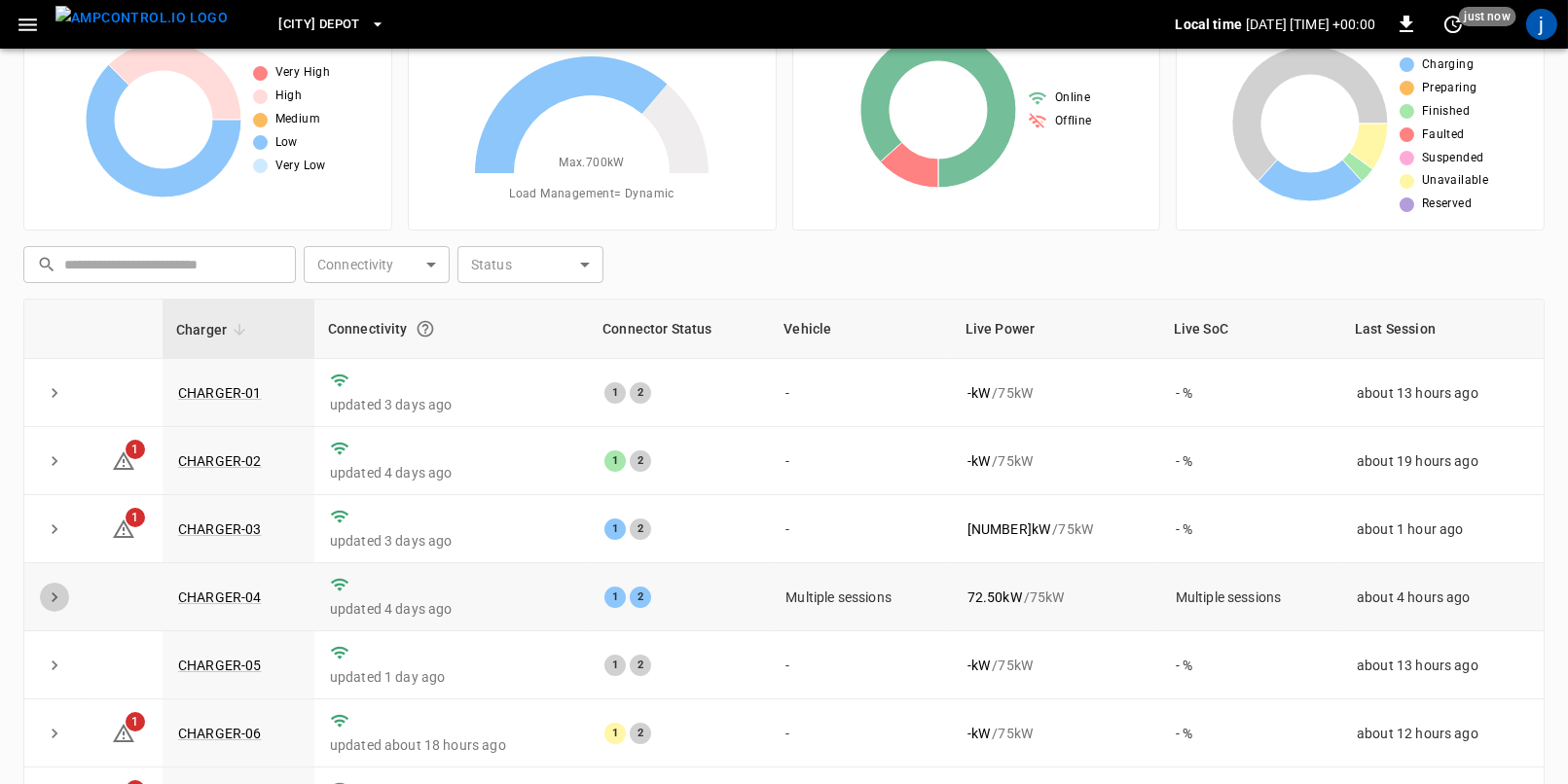 click 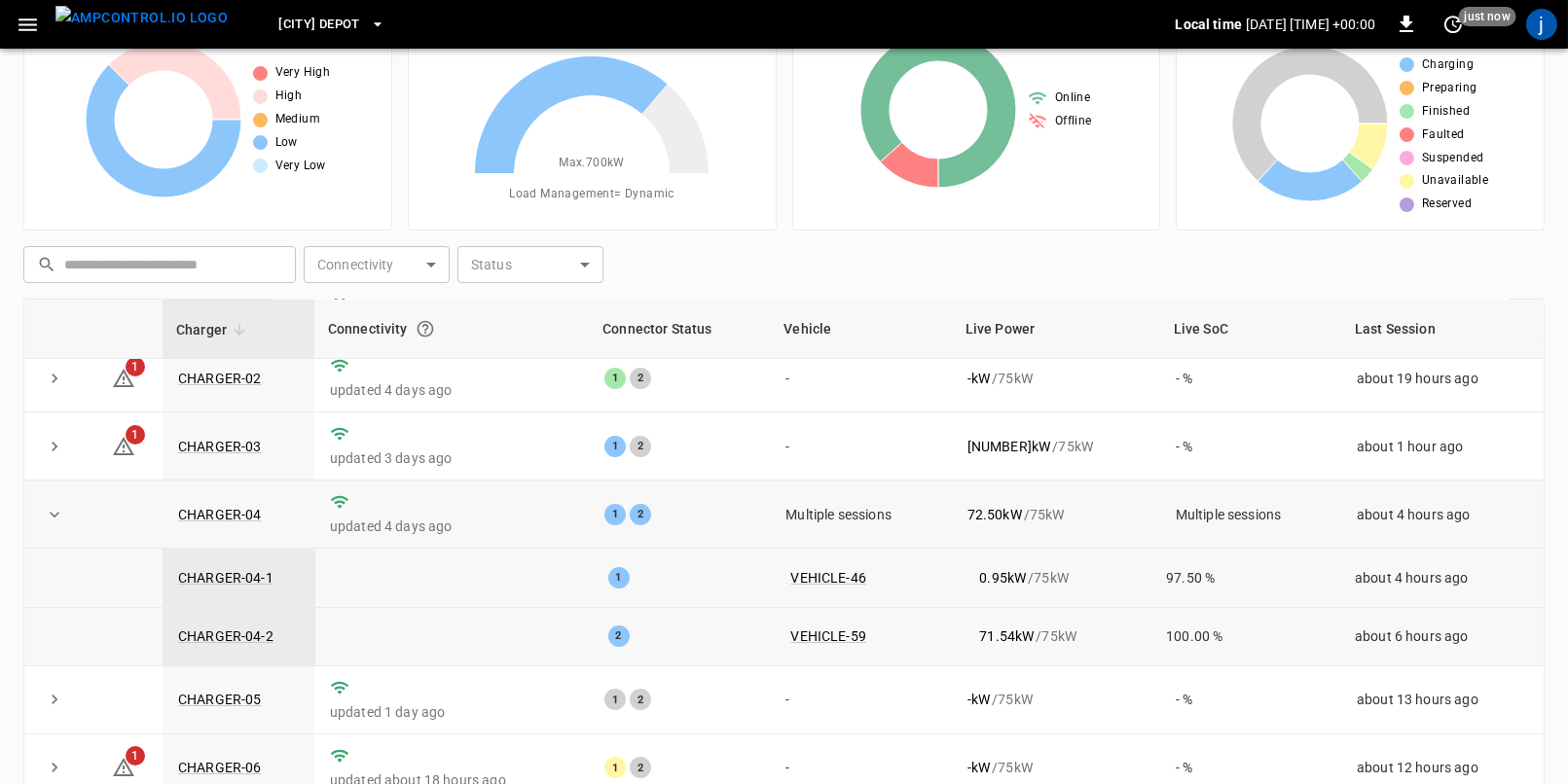 scroll, scrollTop: 86, scrollLeft: 0, axis: vertical 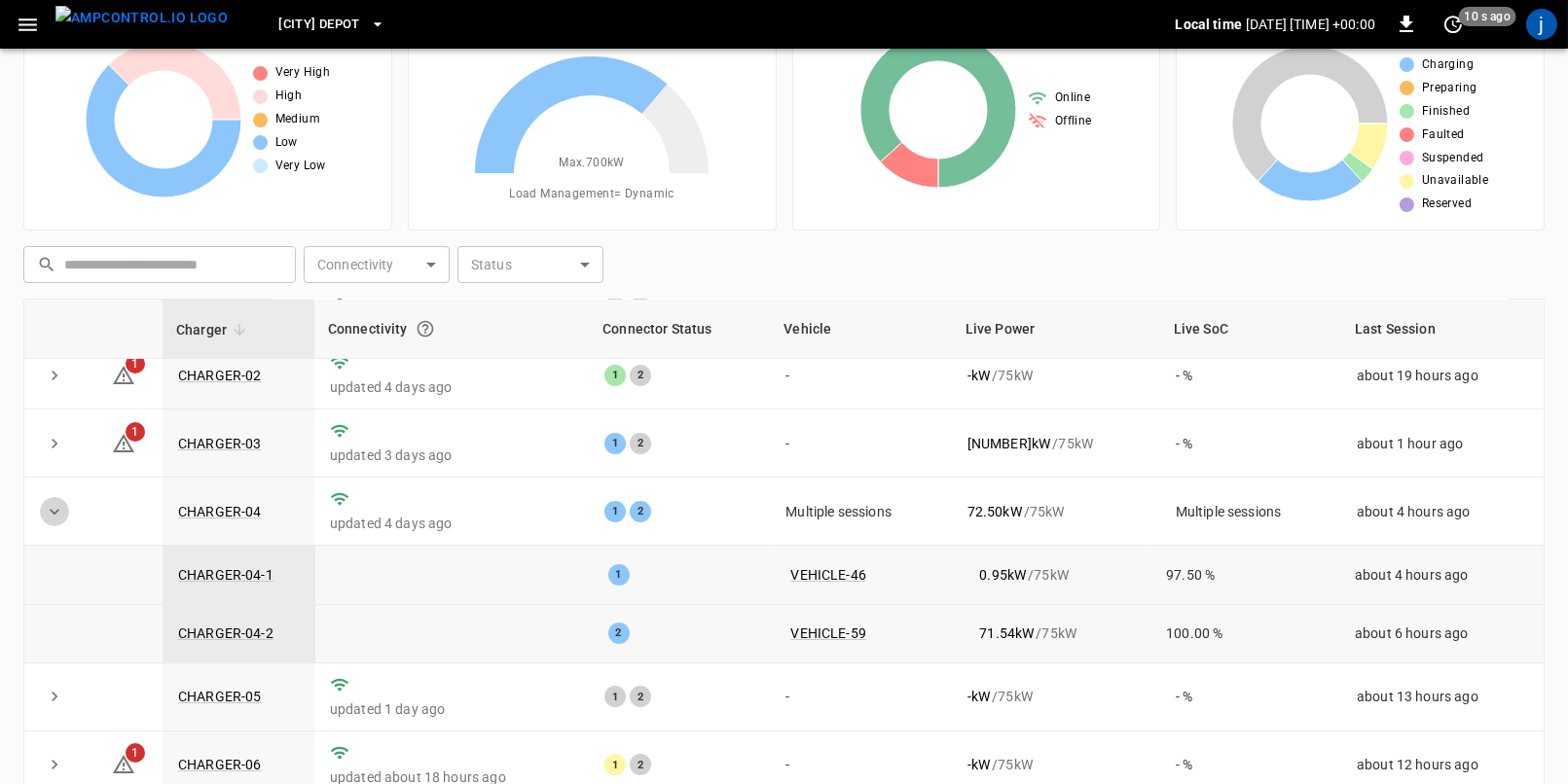 click 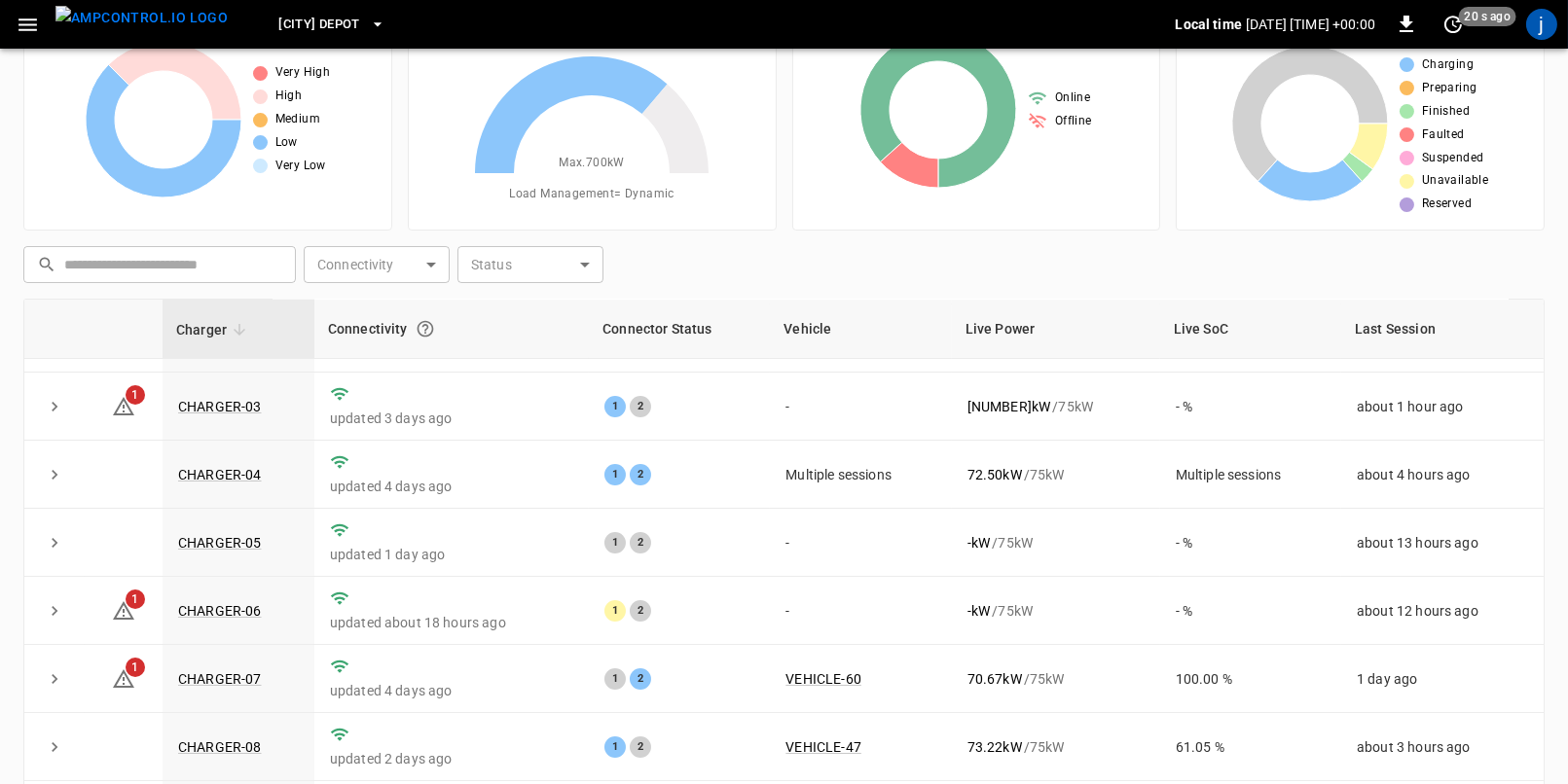 scroll, scrollTop: 0, scrollLeft: 0, axis: both 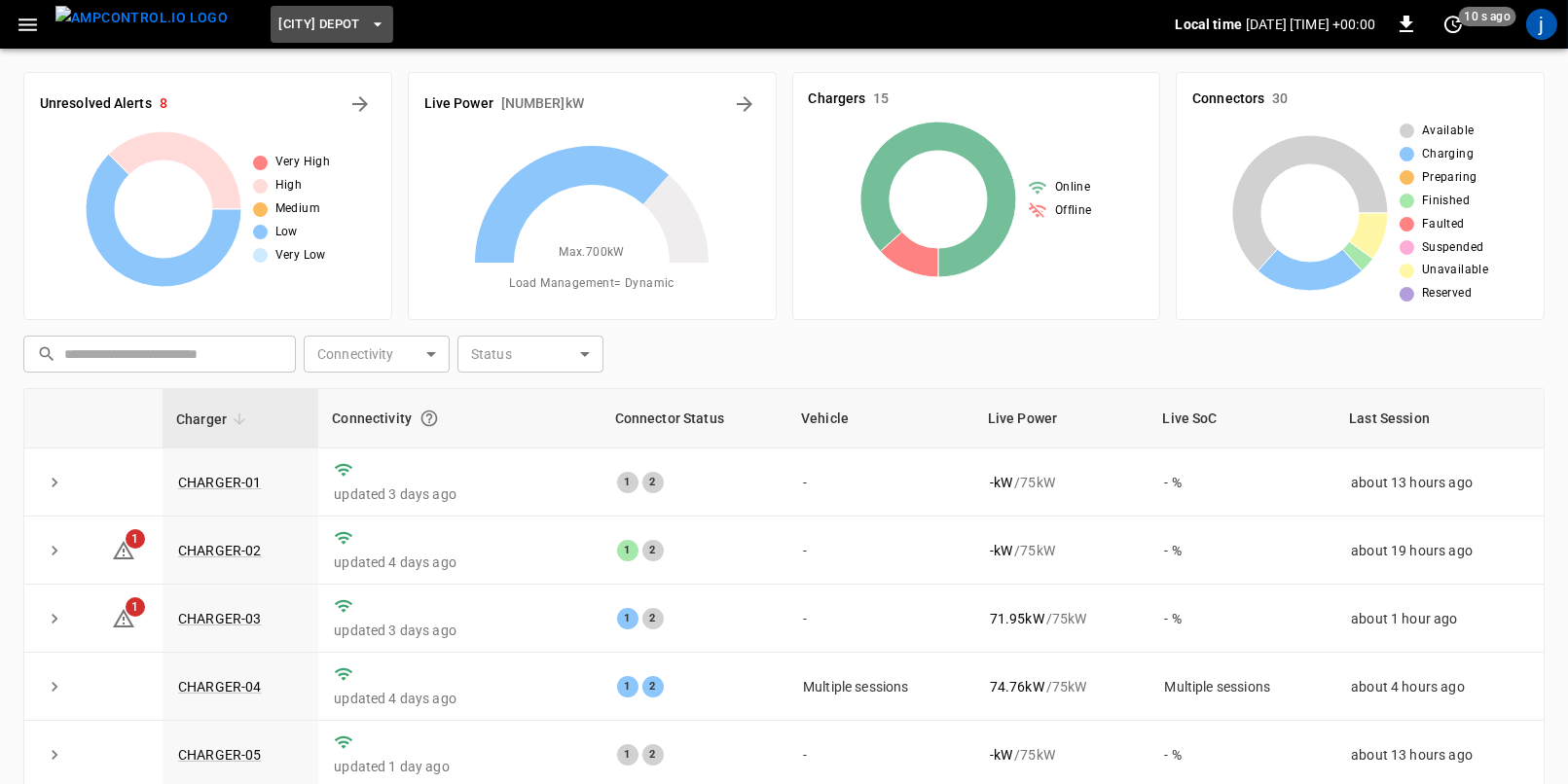 click on "[CITY] Depot" at bounding box center [331, 24] 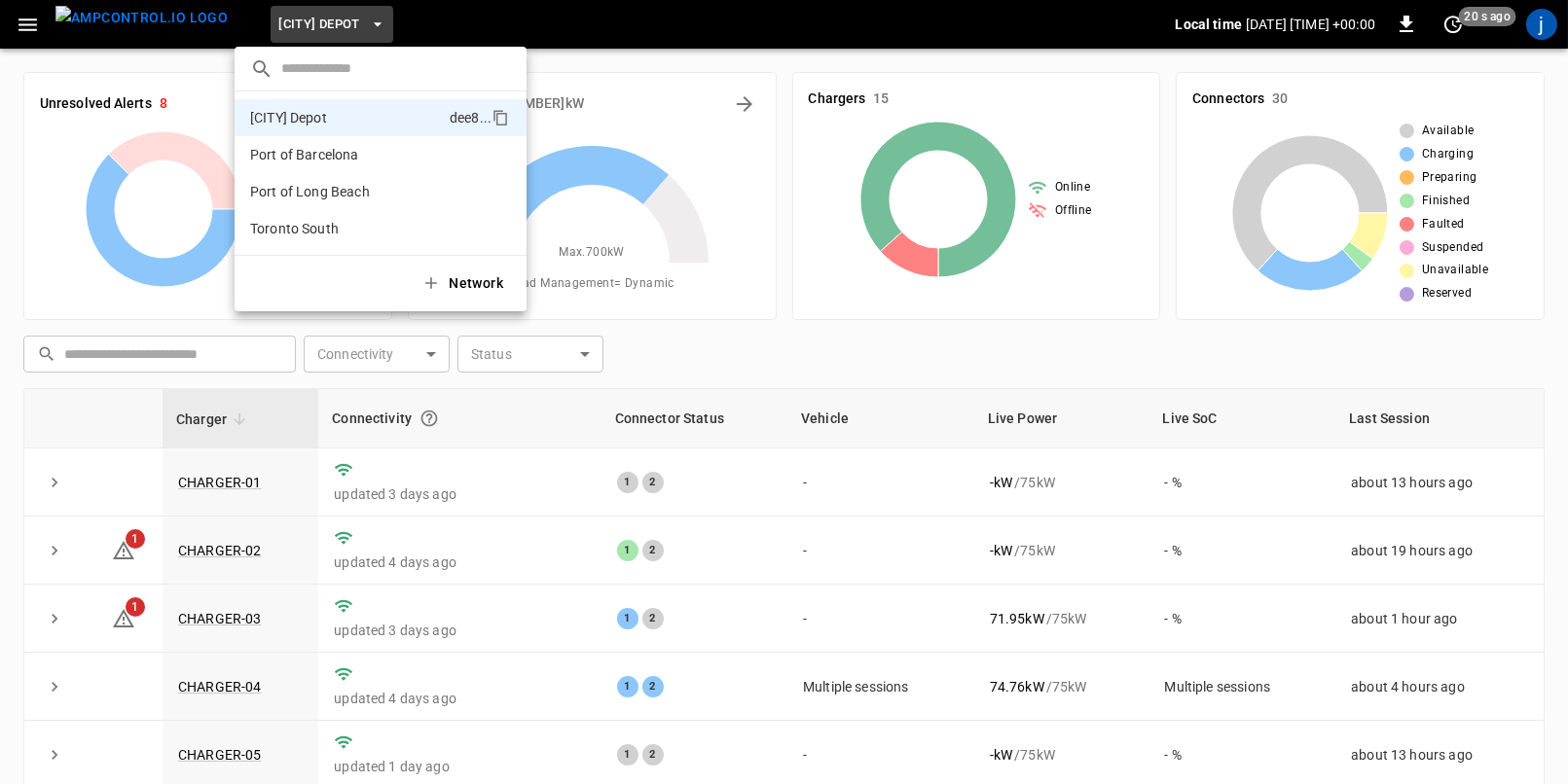 click at bounding box center [784, 392] 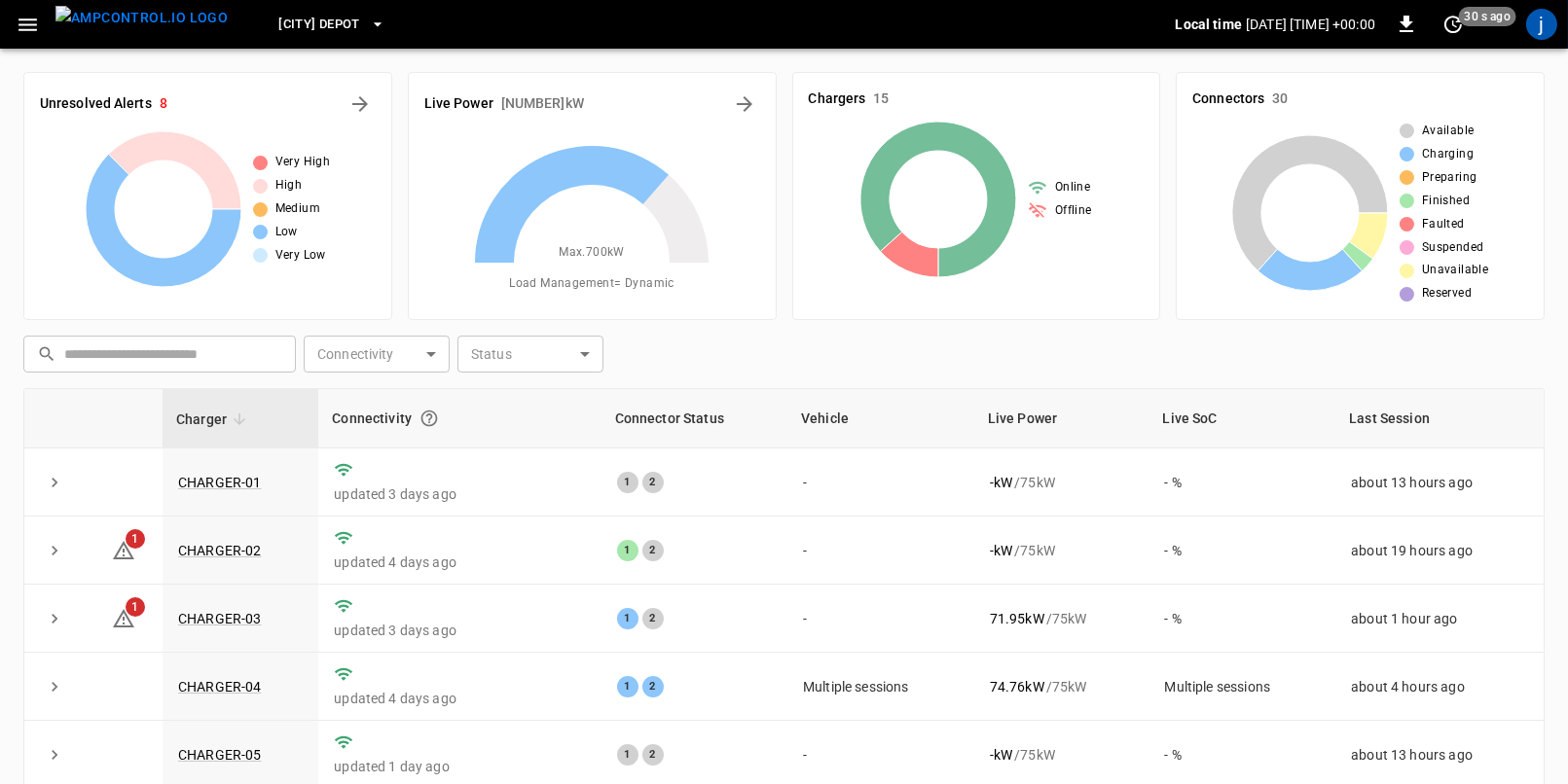 click on "Live Power 510.59  kW Max.  700  kW Load Management  =   Dynamic" at bounding box center (584, 188) 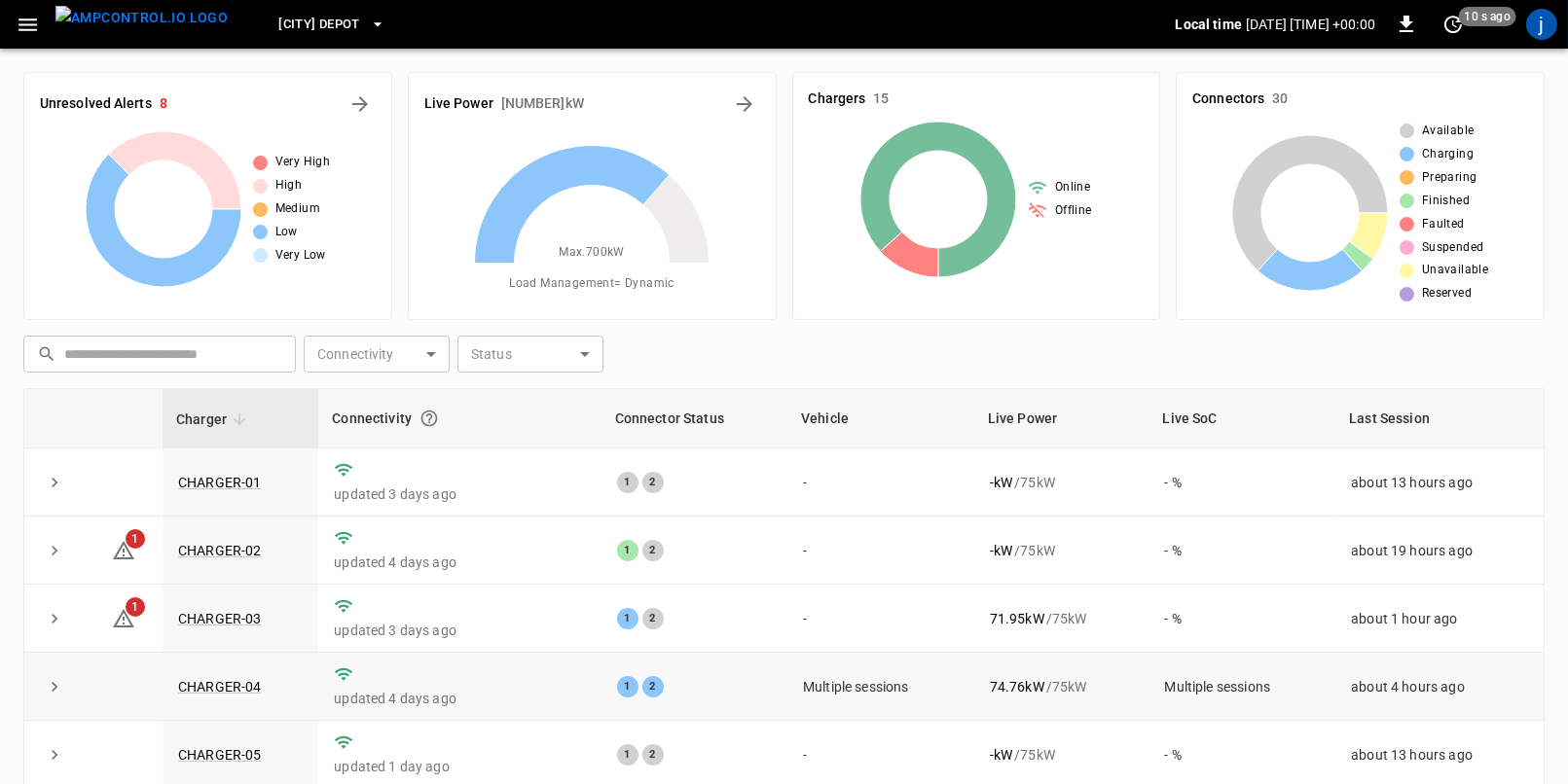 scroll, scrollTop: 1, scrollLeft: 0, axis: vertical 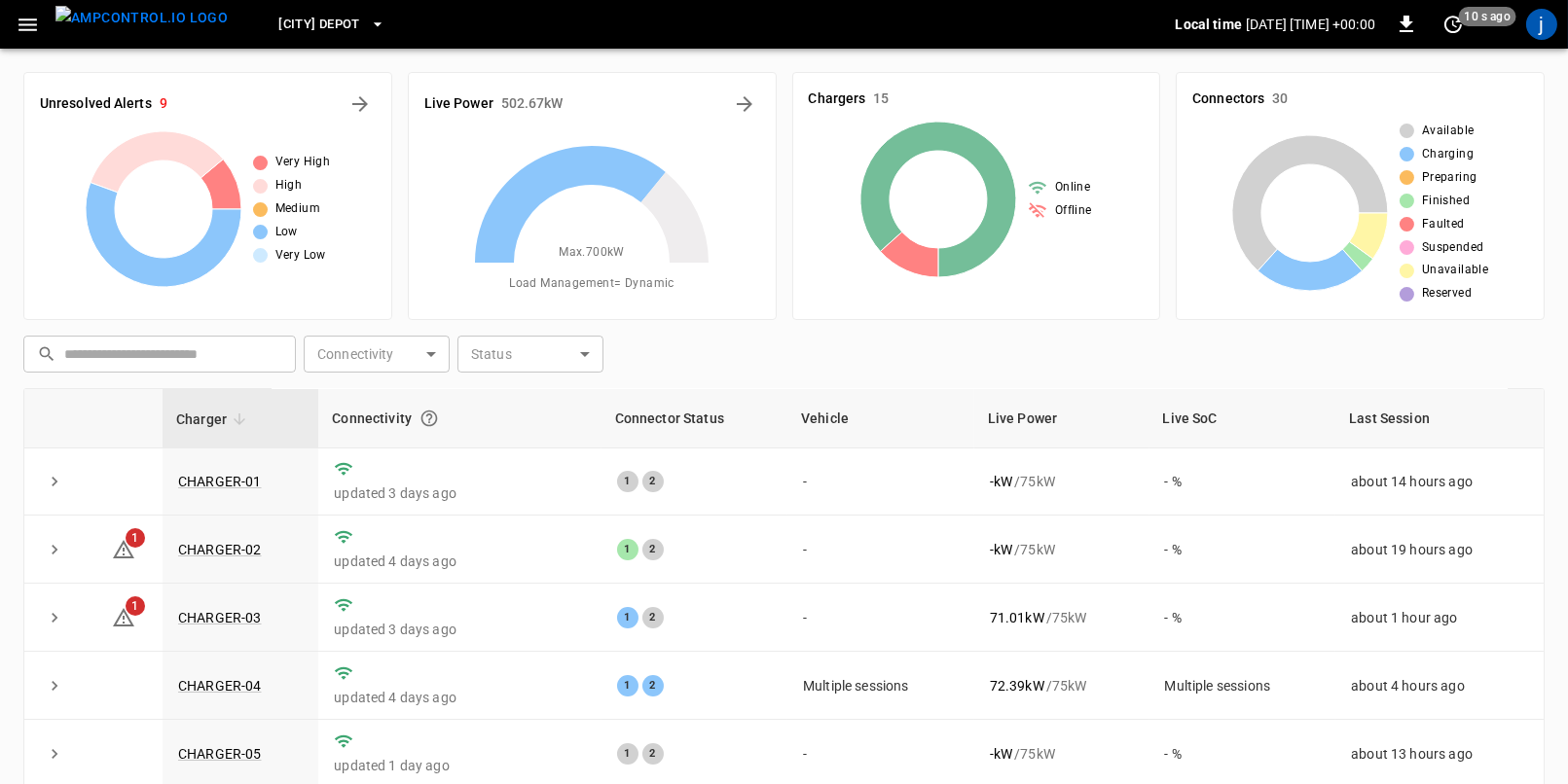 click 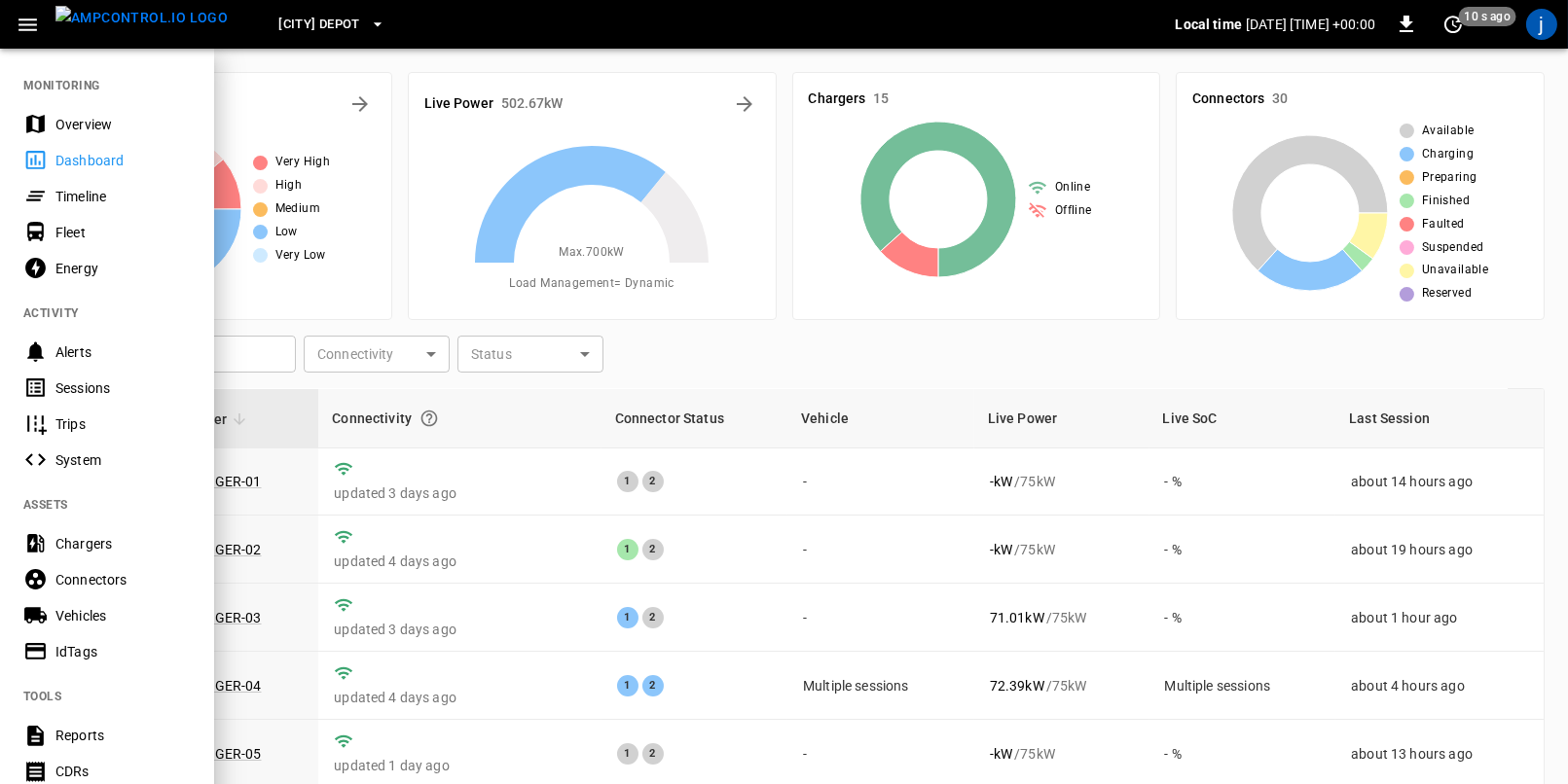 click on "Energy" at bounding box center [123, 268] 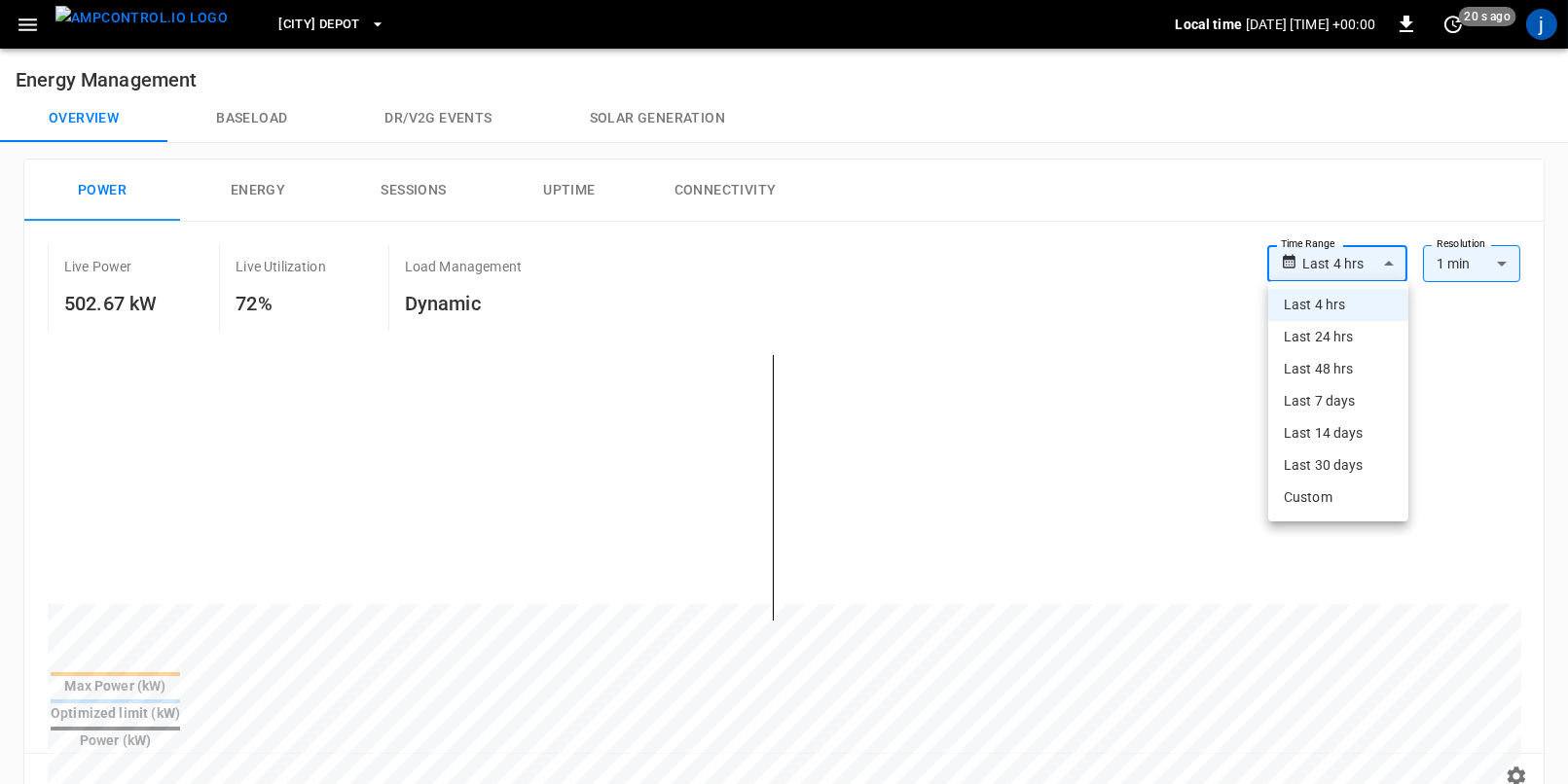 click on "**********" at bounding box center [784, 772] 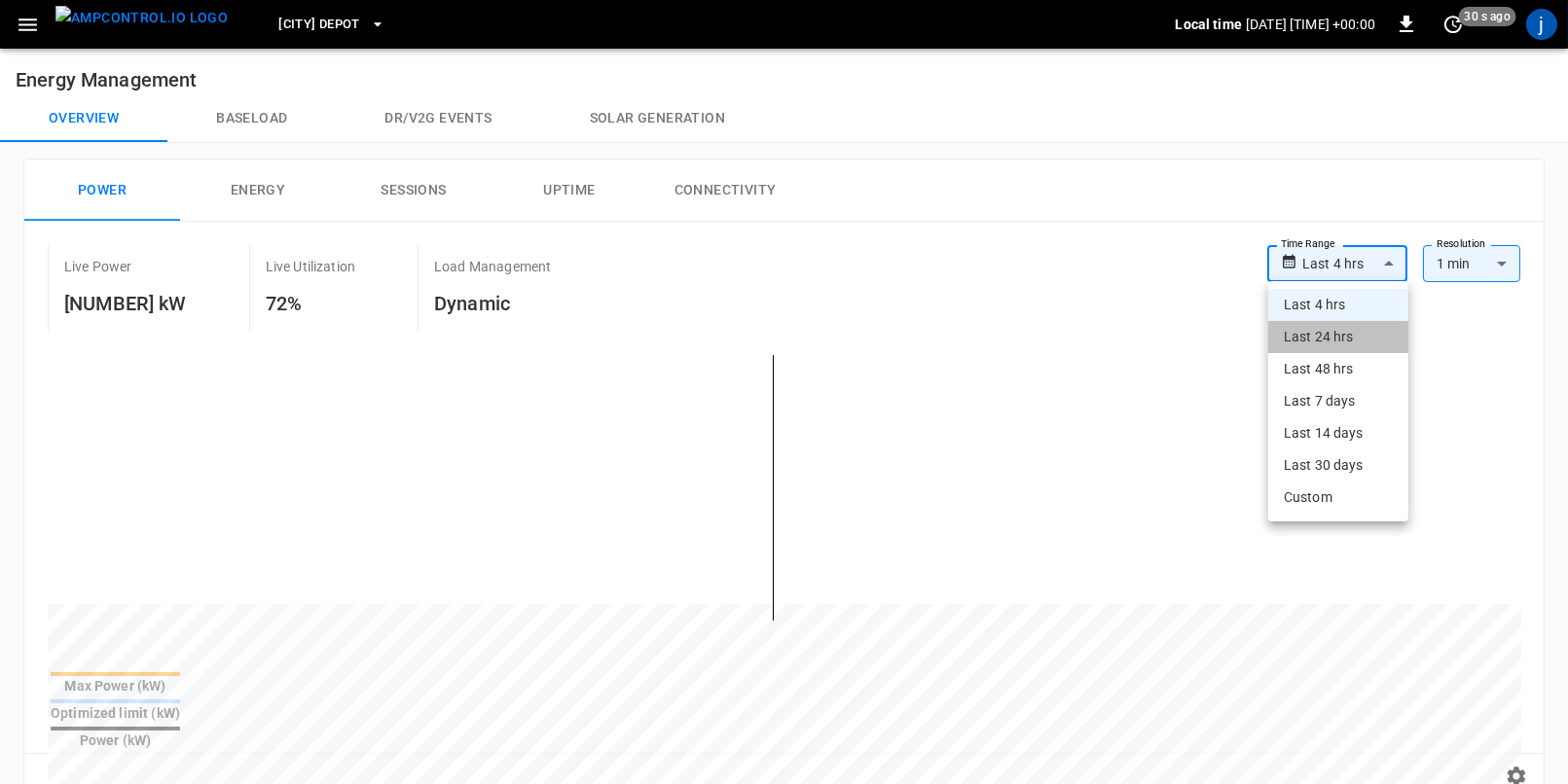 click on "Last 24 hrs" at bounding box center (1338, 337) 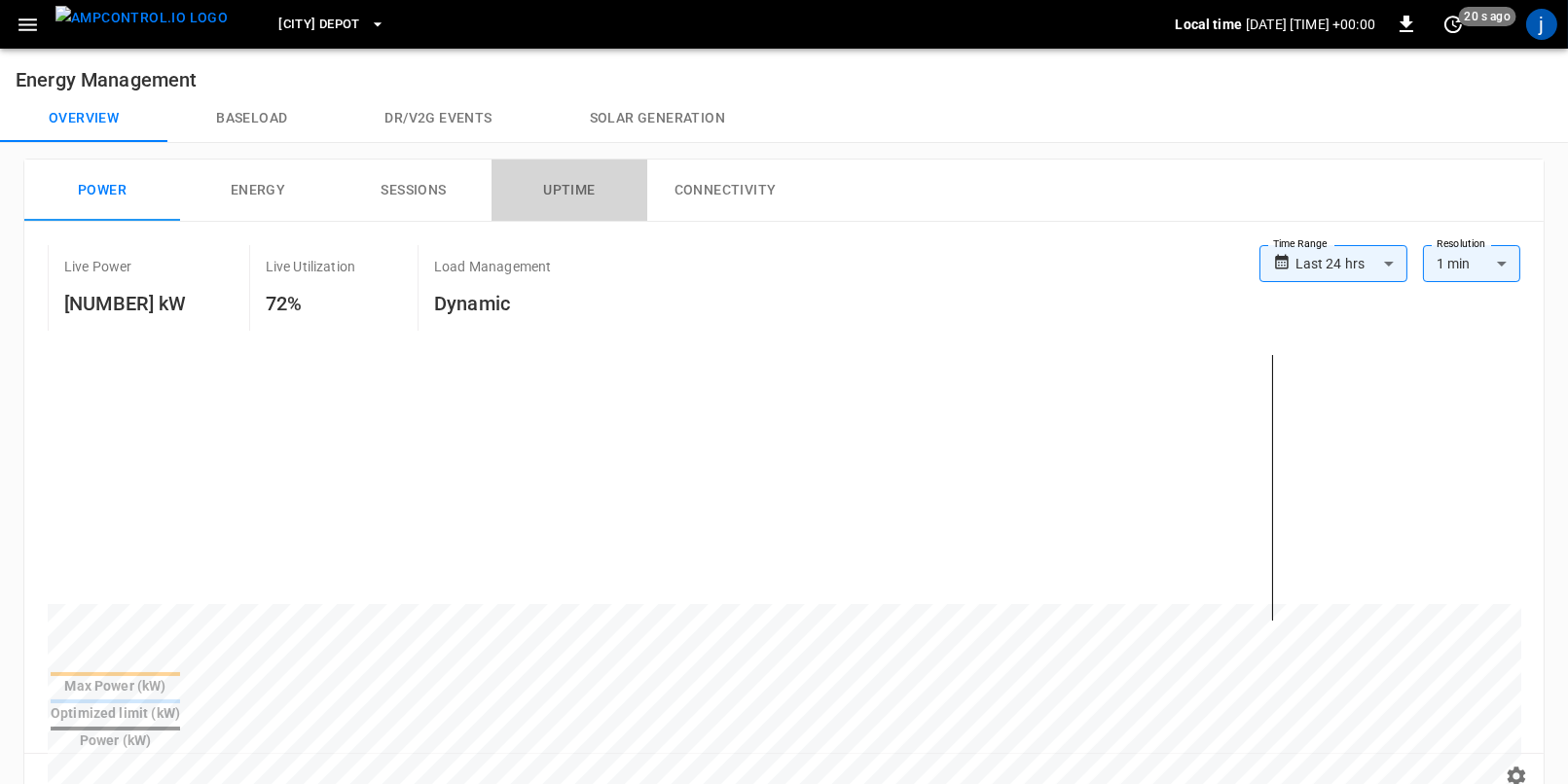 click on "Uptime" at bounding box center (569, 191) 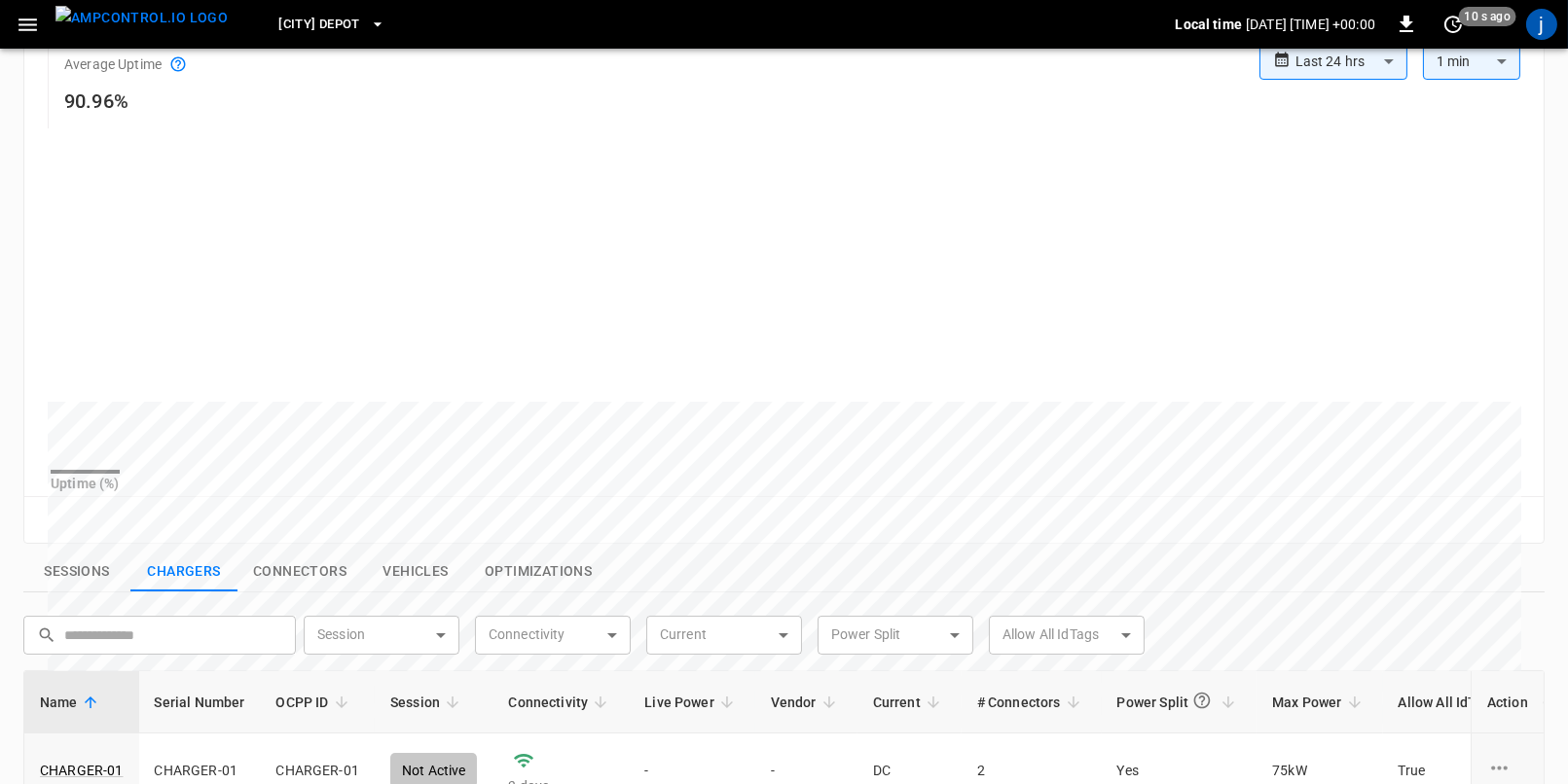 scroll, scrollTop: 222, scrollLeft: 0, axis: vertical 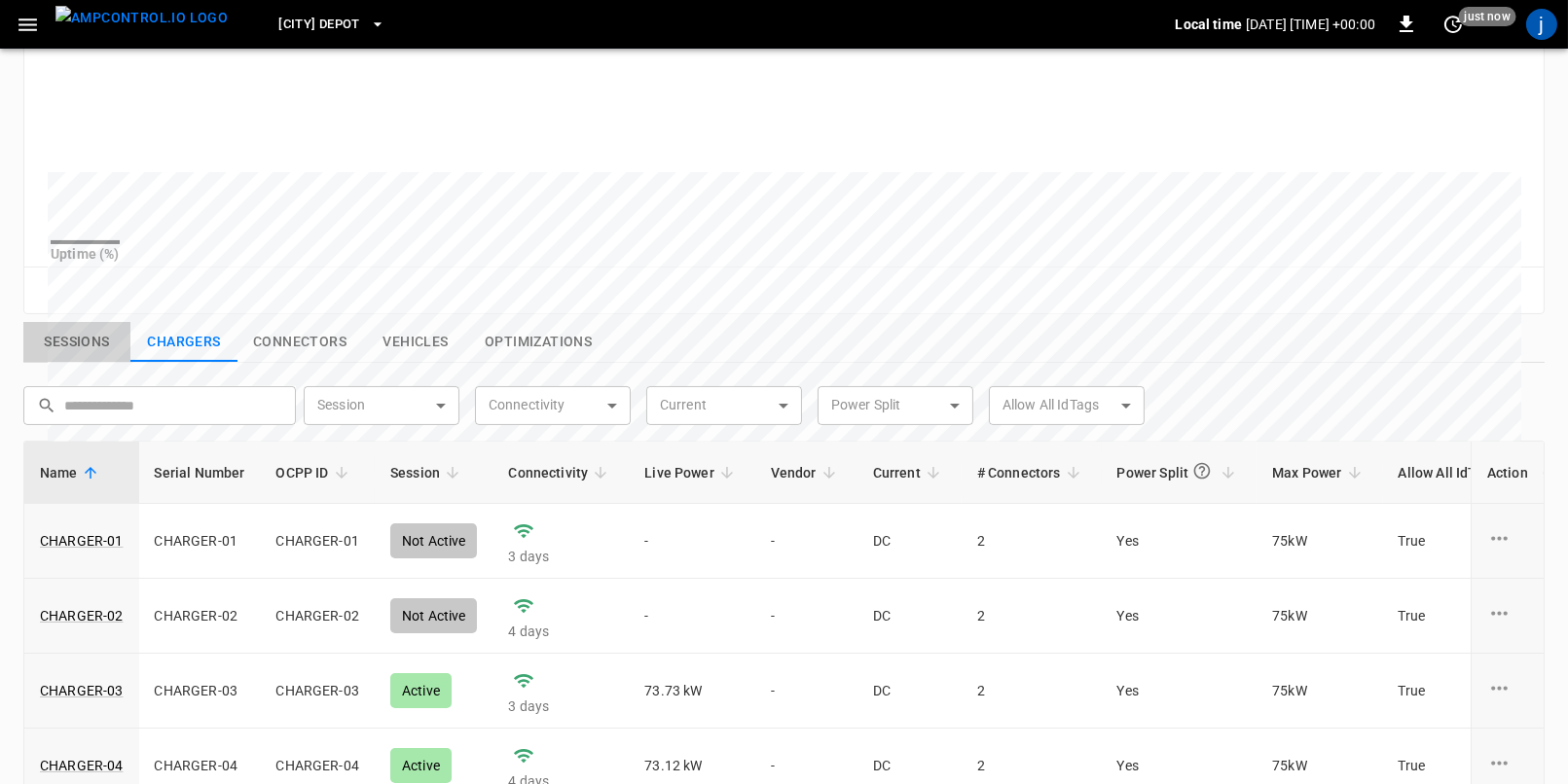 click on "Sessions" at bounding box center [77, 342] 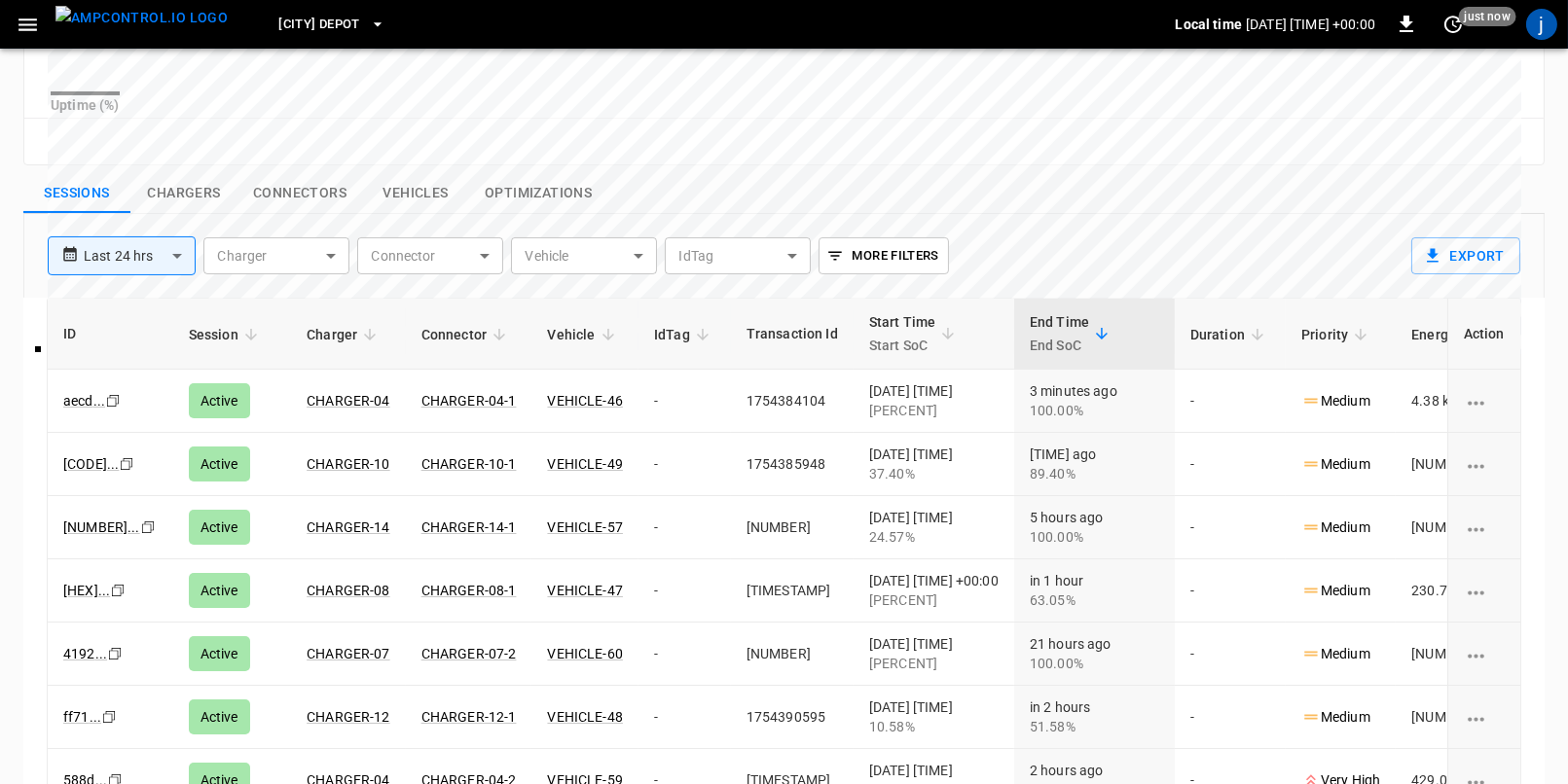 scroll, scrollTop: 588, scrollLeft: 0, axis: vertical 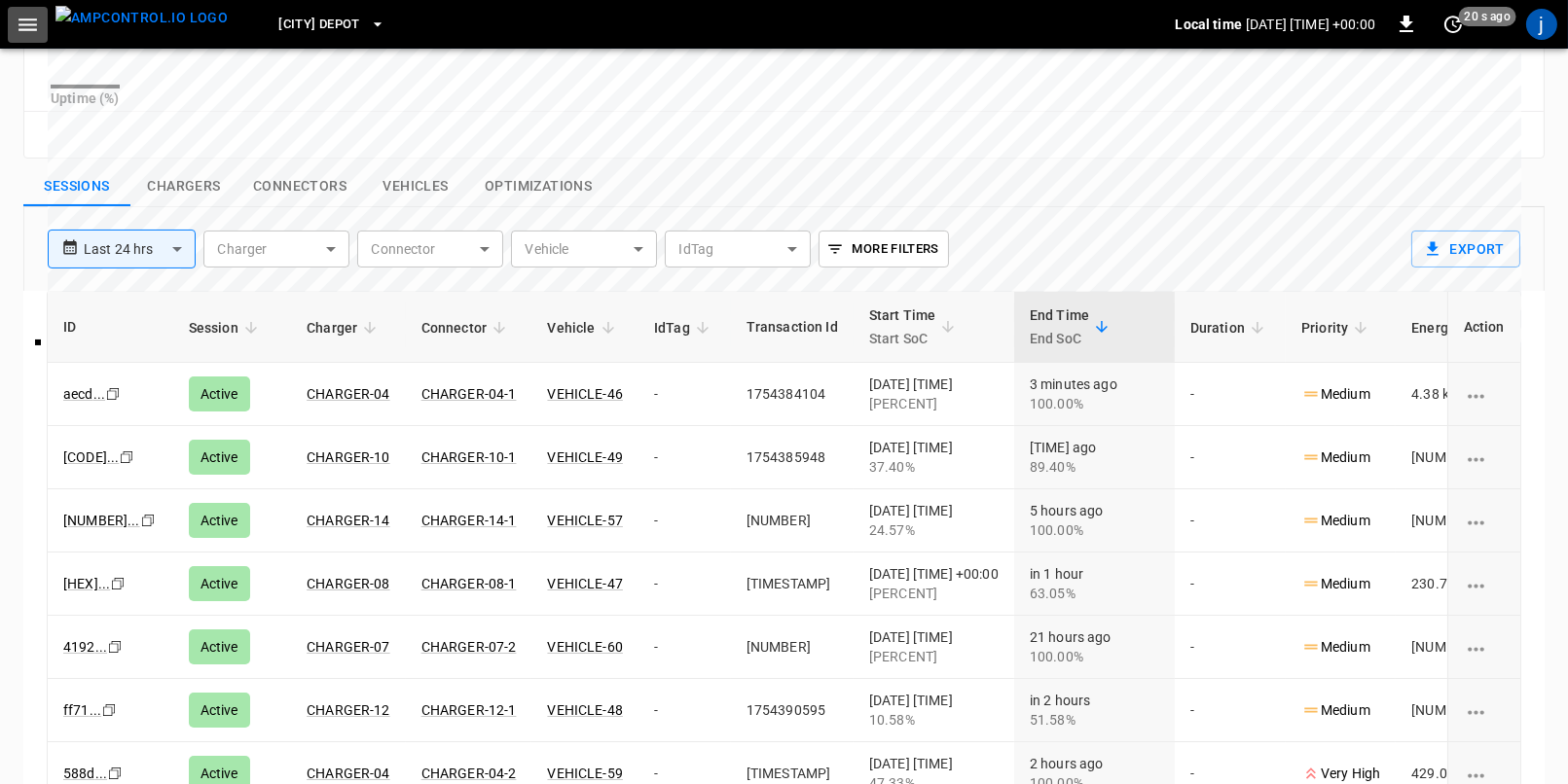 click 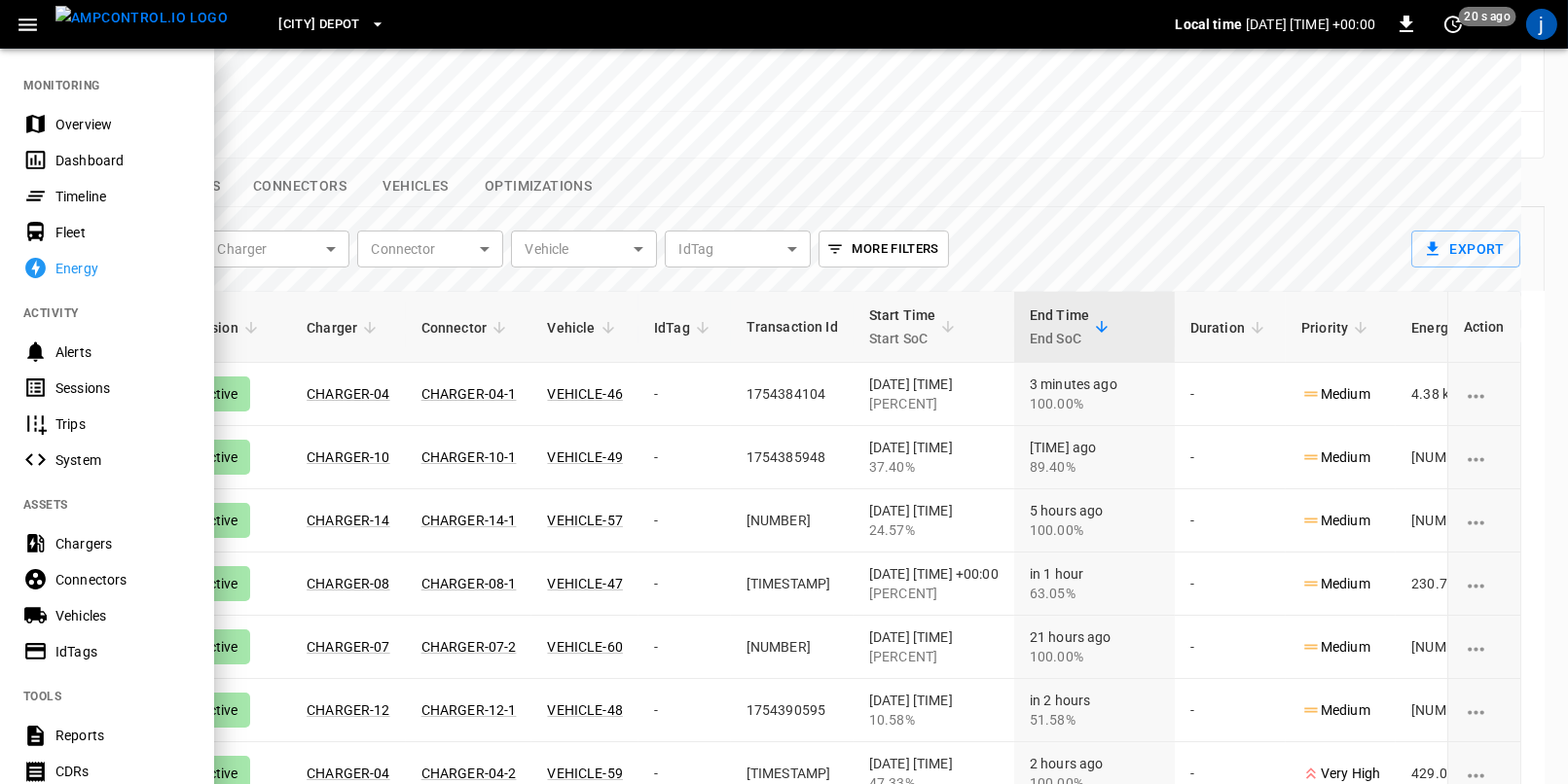 click at bounding box center (784, 392) 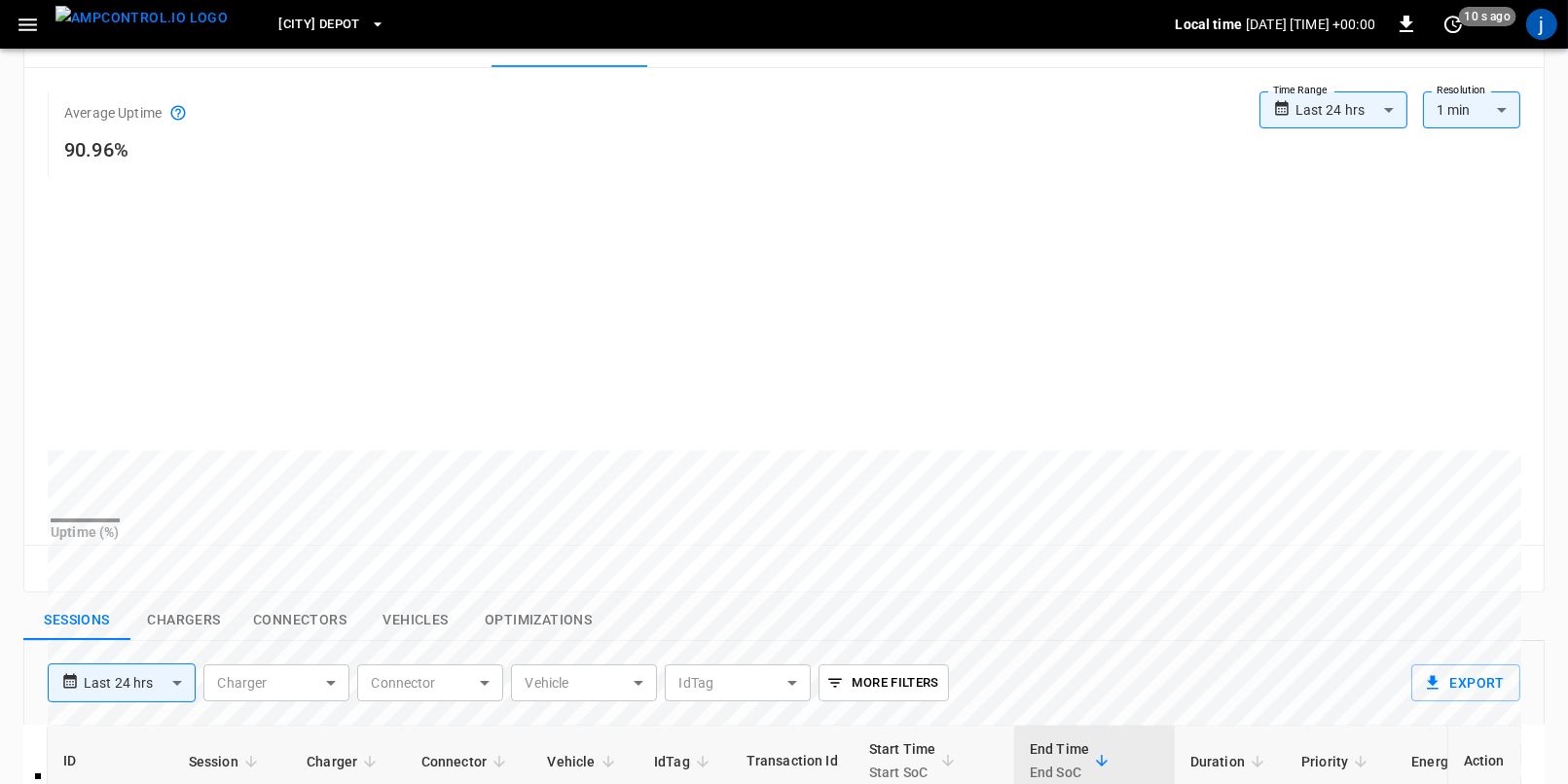 scroll, scrollTop: 168, scrollLeft: 0, axis: vertical 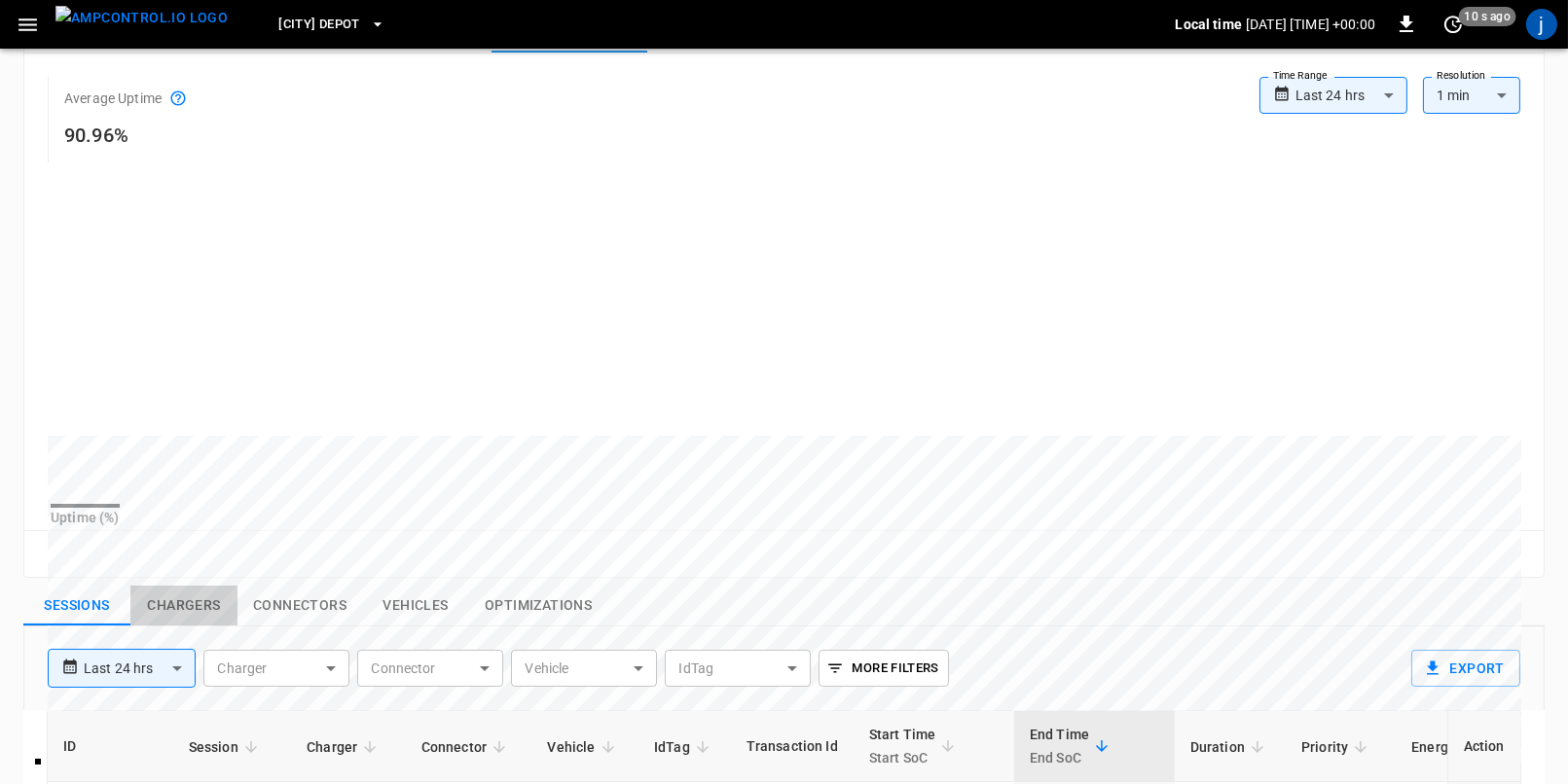 click on "Chargers" at bounding box center (184, 606) 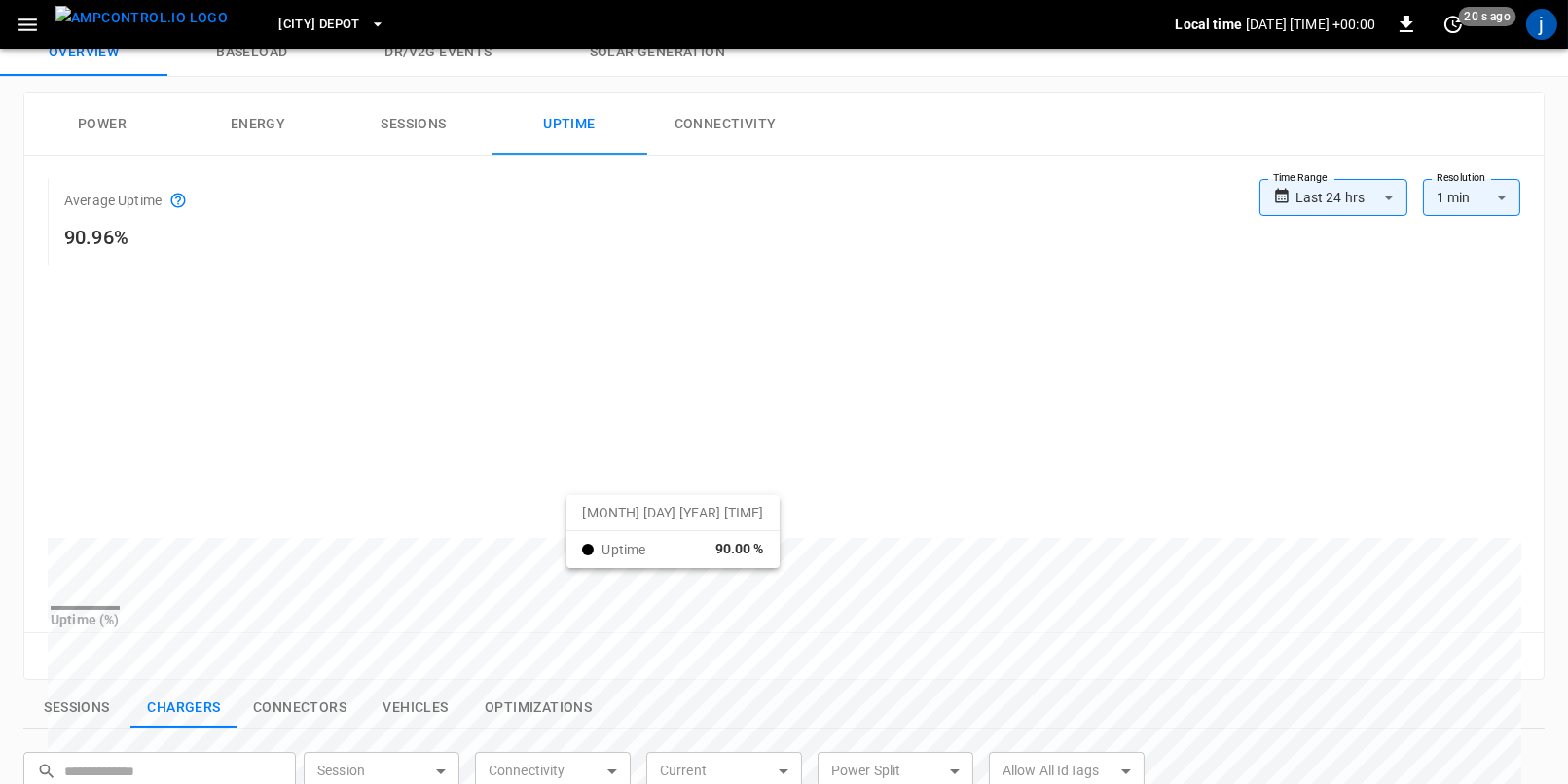 scroll, scrollTop: 52, scrollLeft: 0, axis: vertical 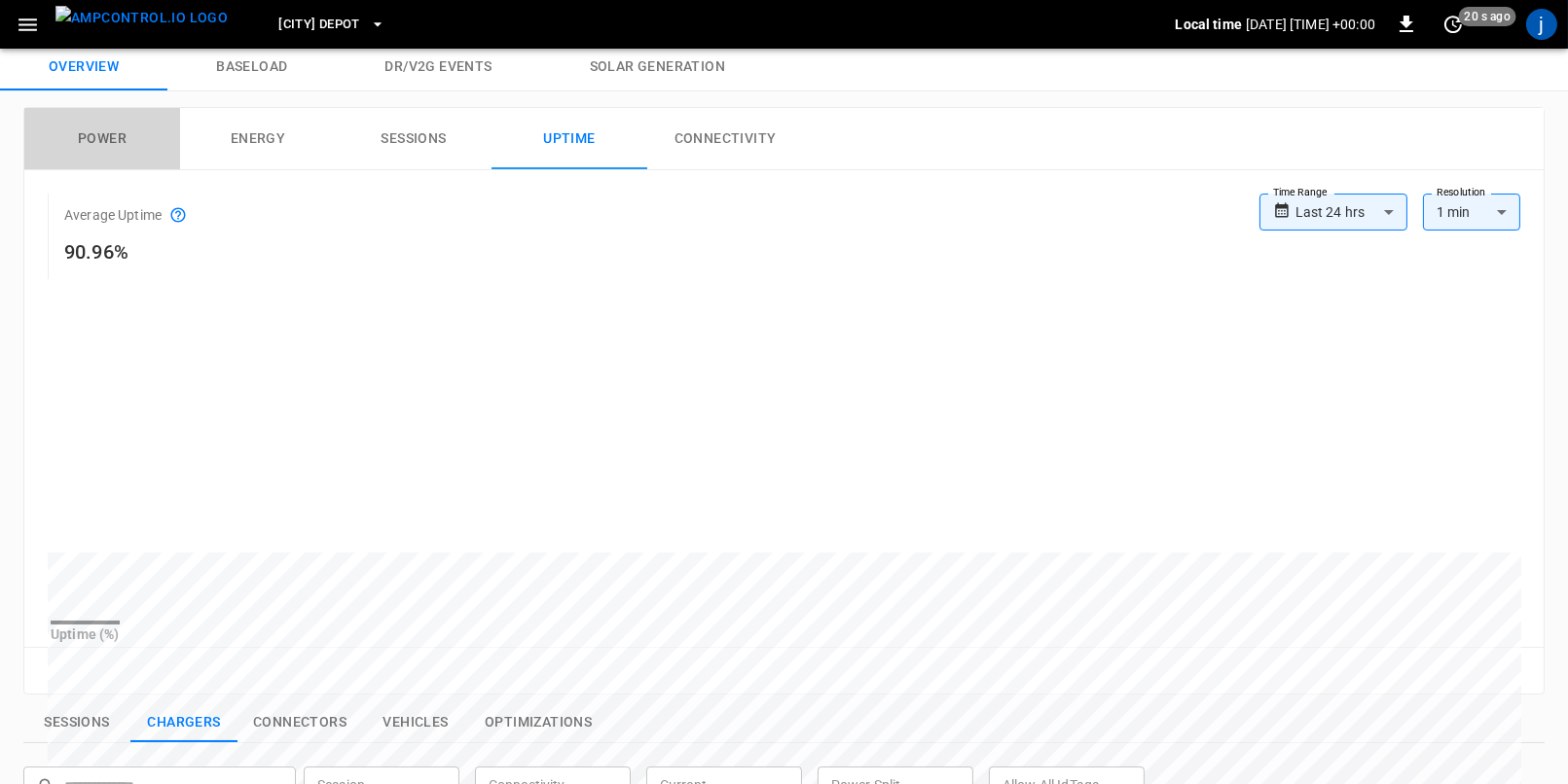 click on "Power" at bounding box center [102, 139] 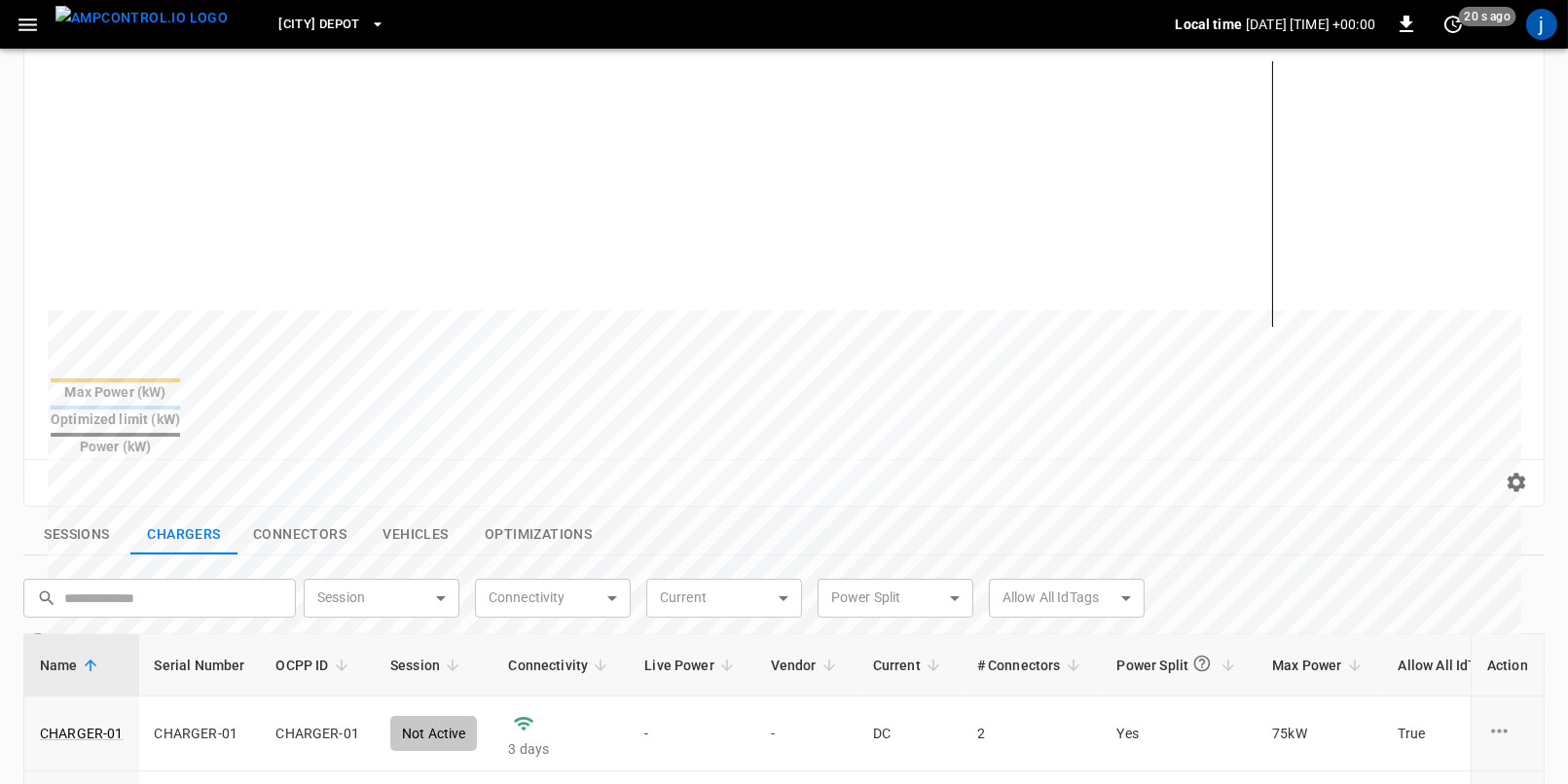 scroll, scrollTop: 316, scrollLeft: 0, axis: vertical 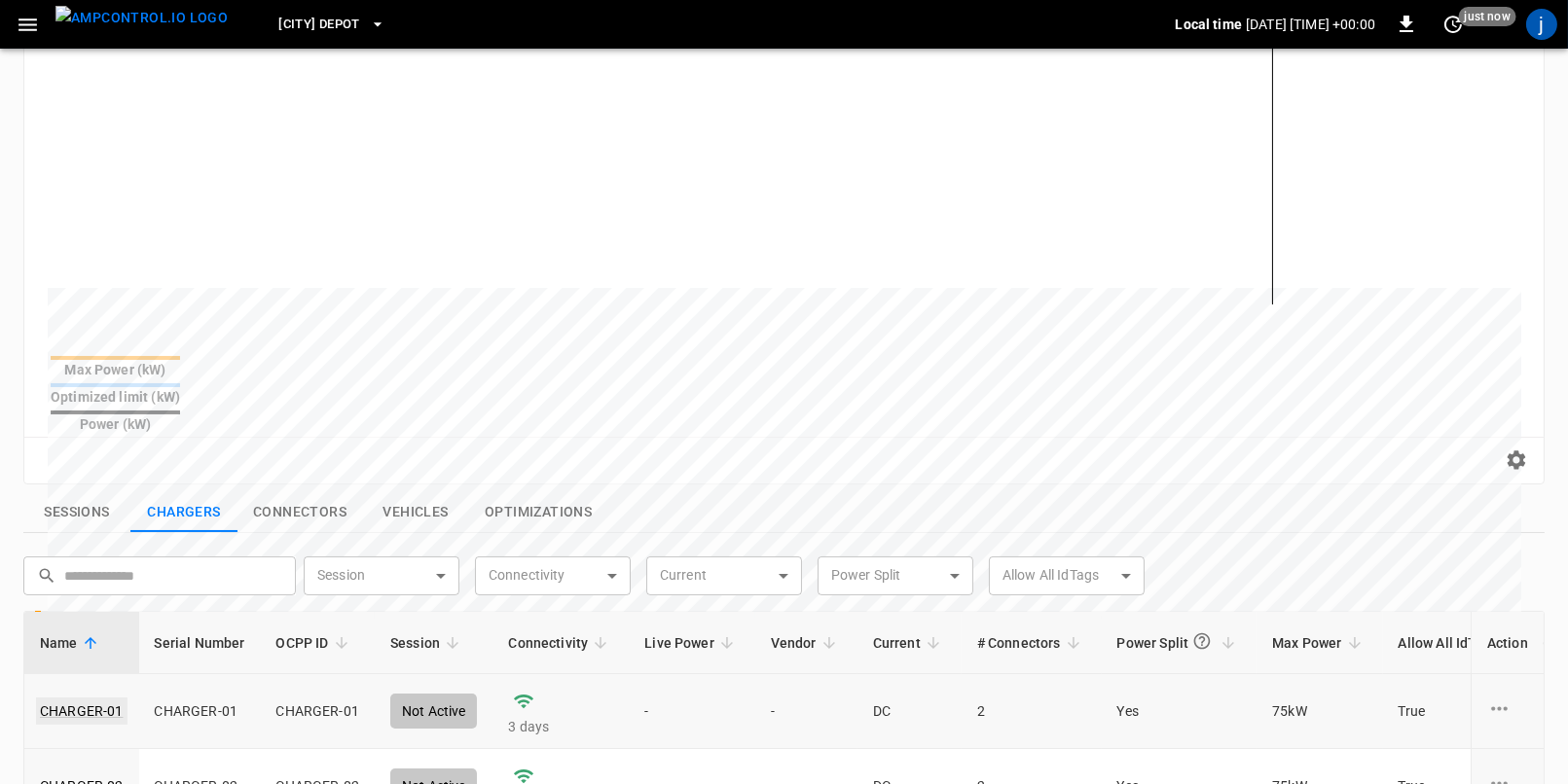 click on "CHARGER-01" at bounding box center [82, 711] 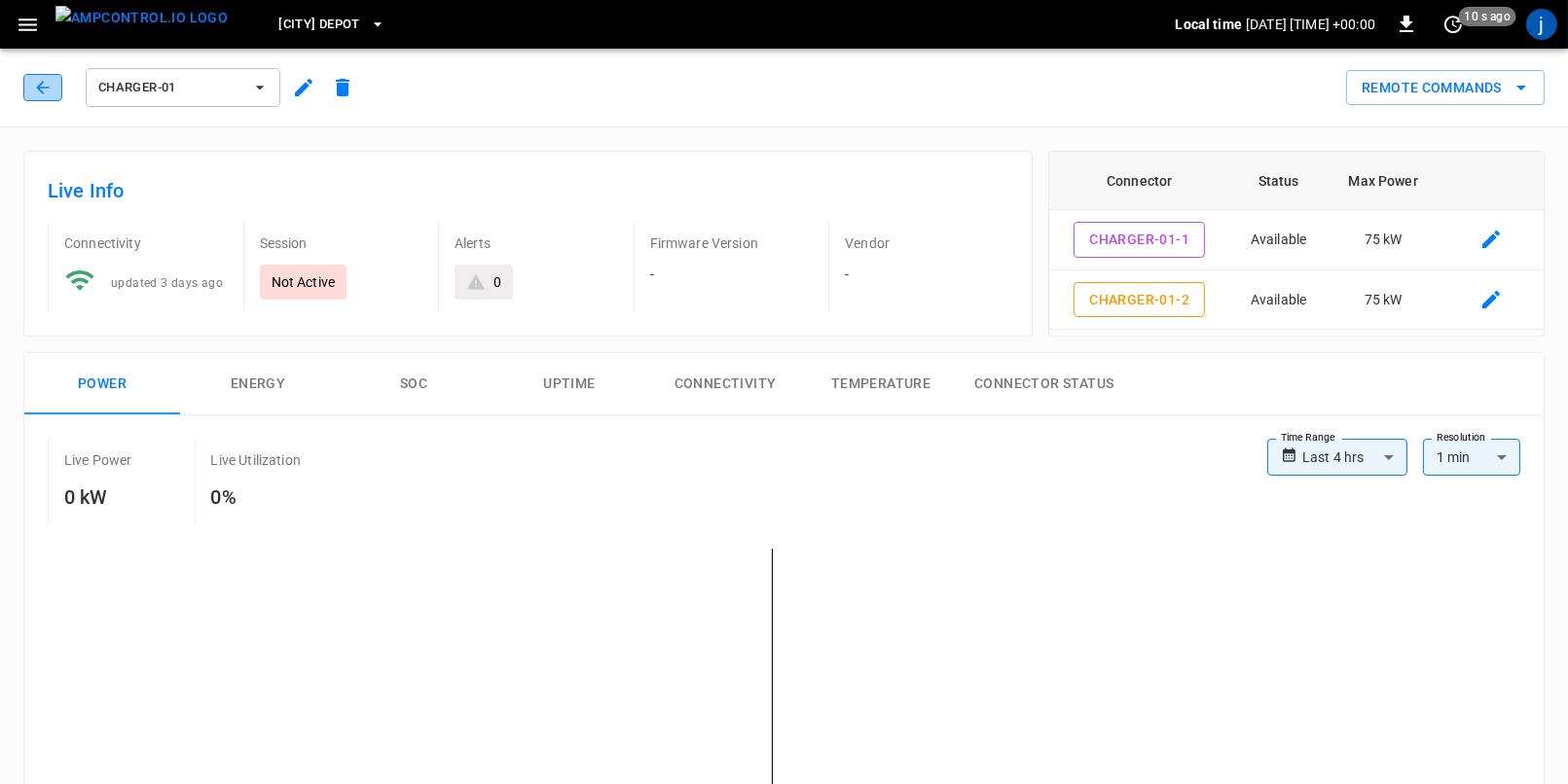 click 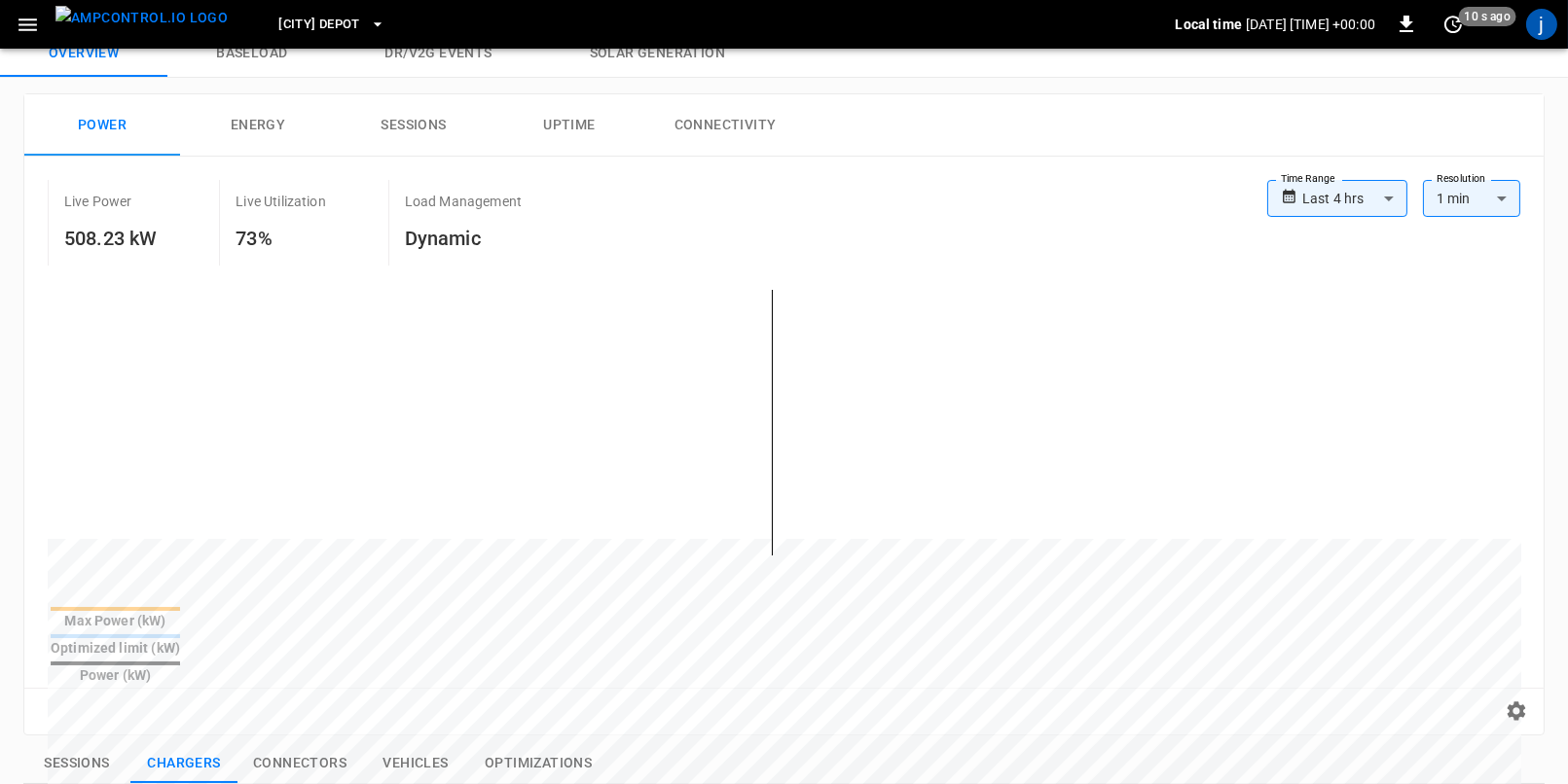 scroll, scrollTop: 56, scrollLeft: 0, axis: vertical 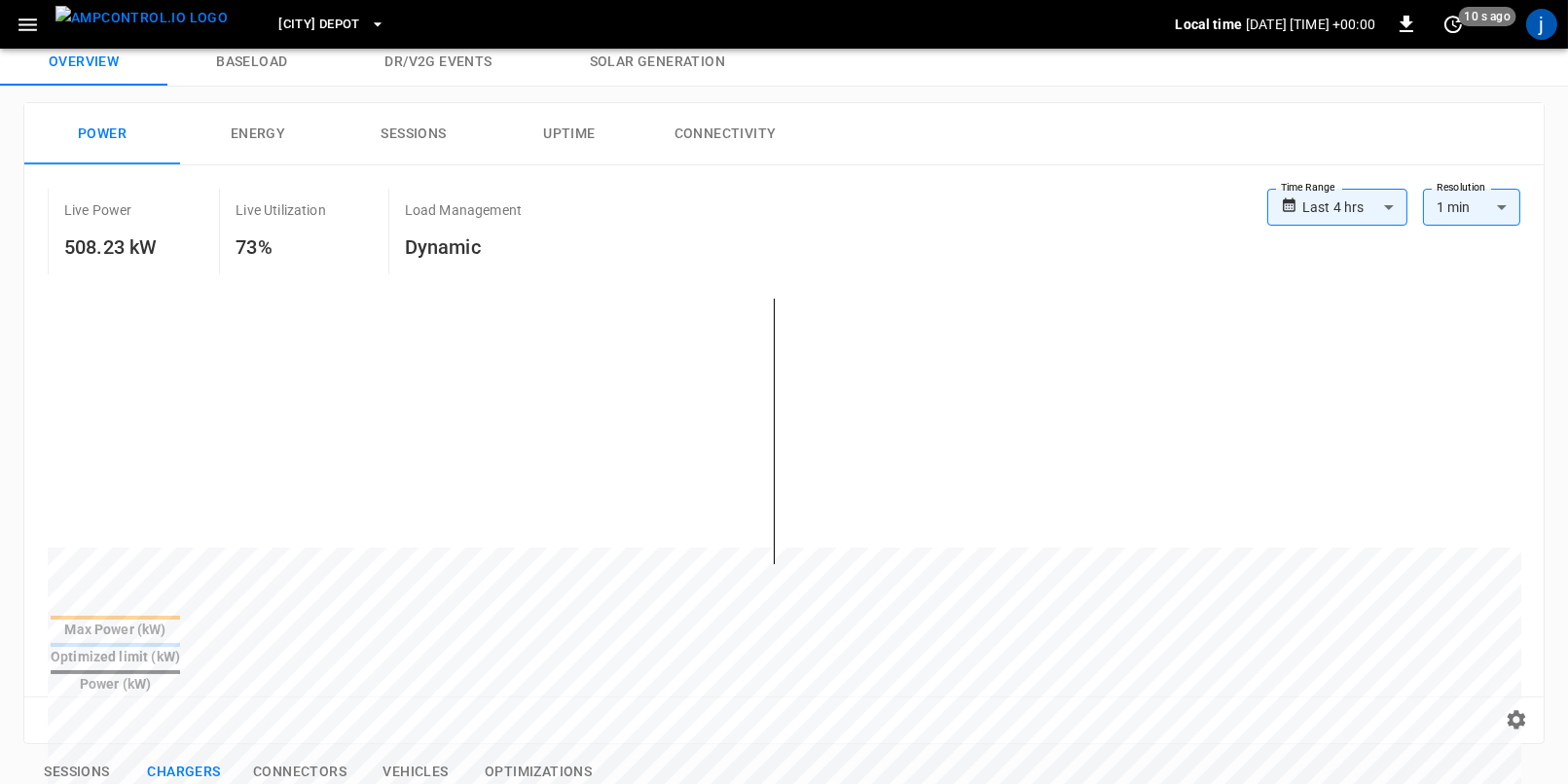click 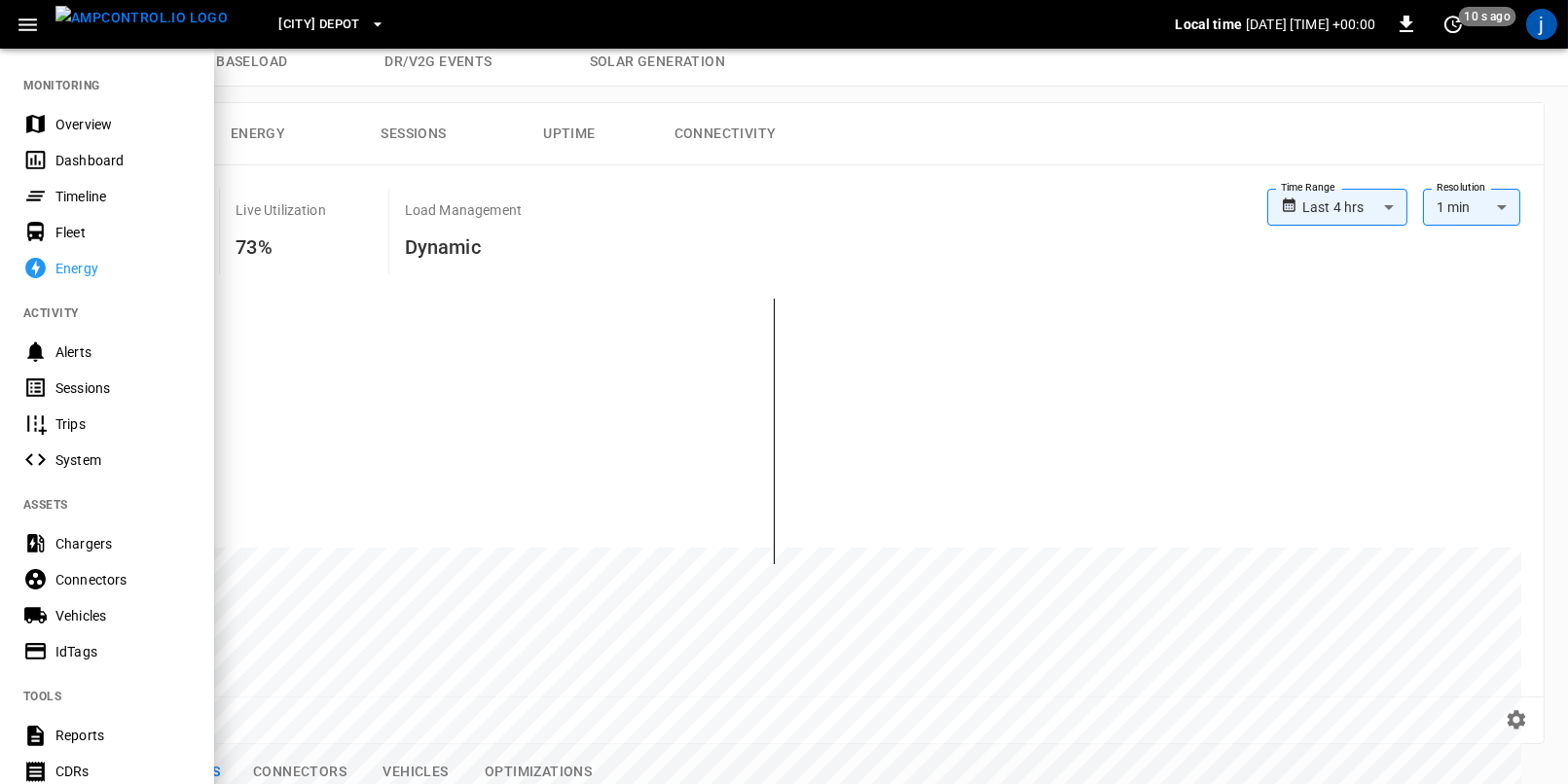 click on "Overview" at bounding box center (123, 125) 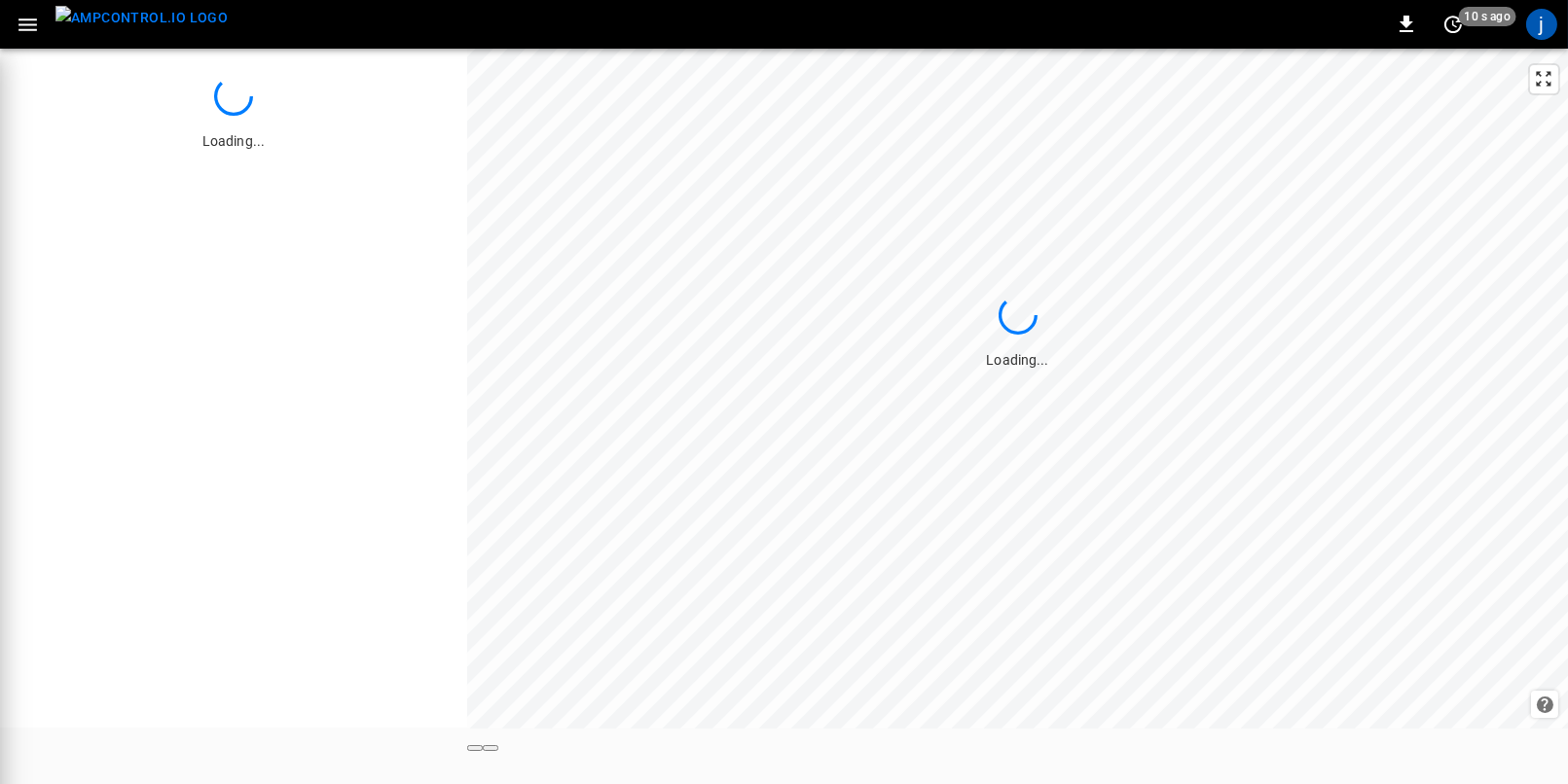 scroll, scrollTop: 0, scrollLeft: 0, axis: both 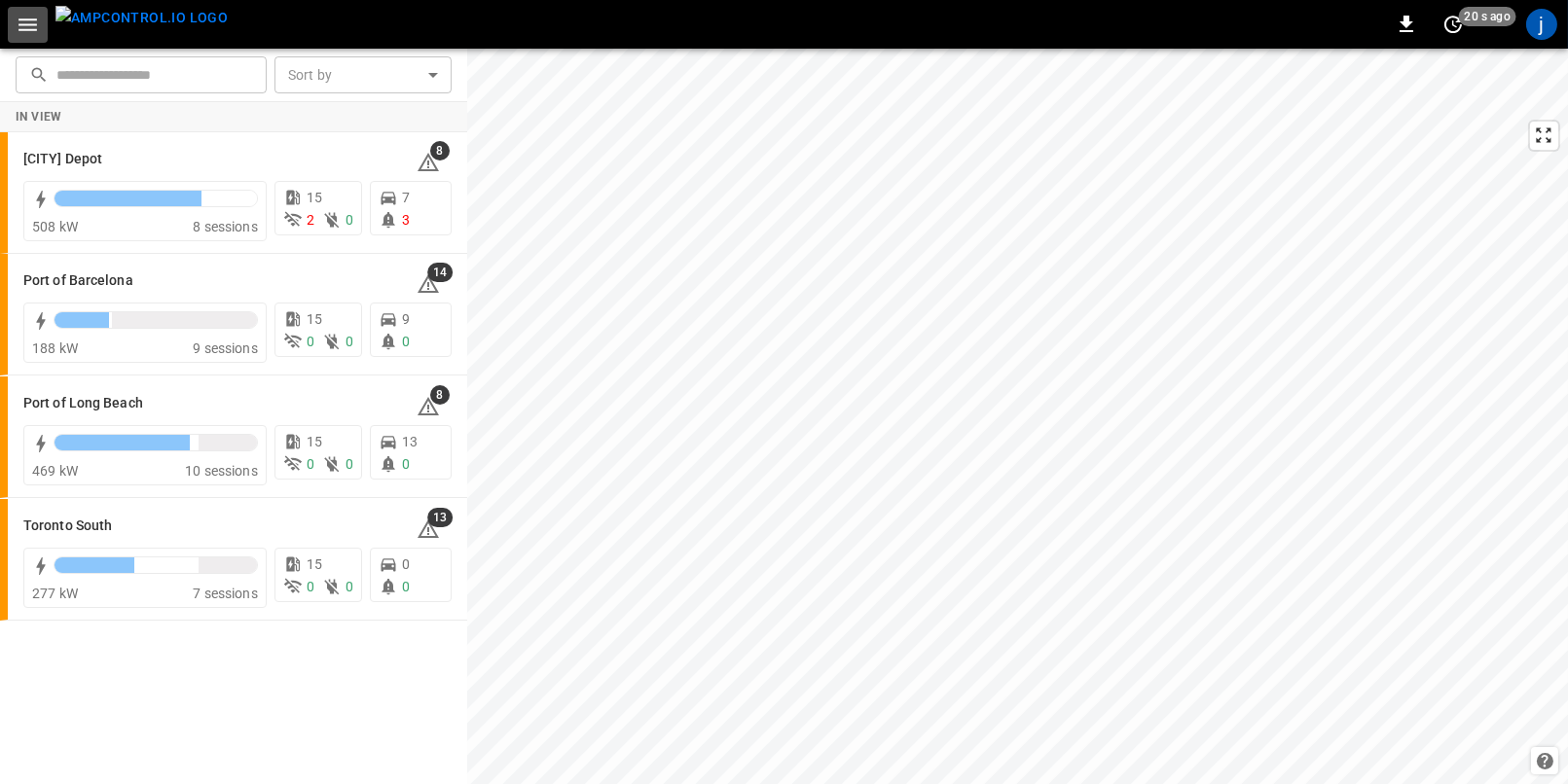 click 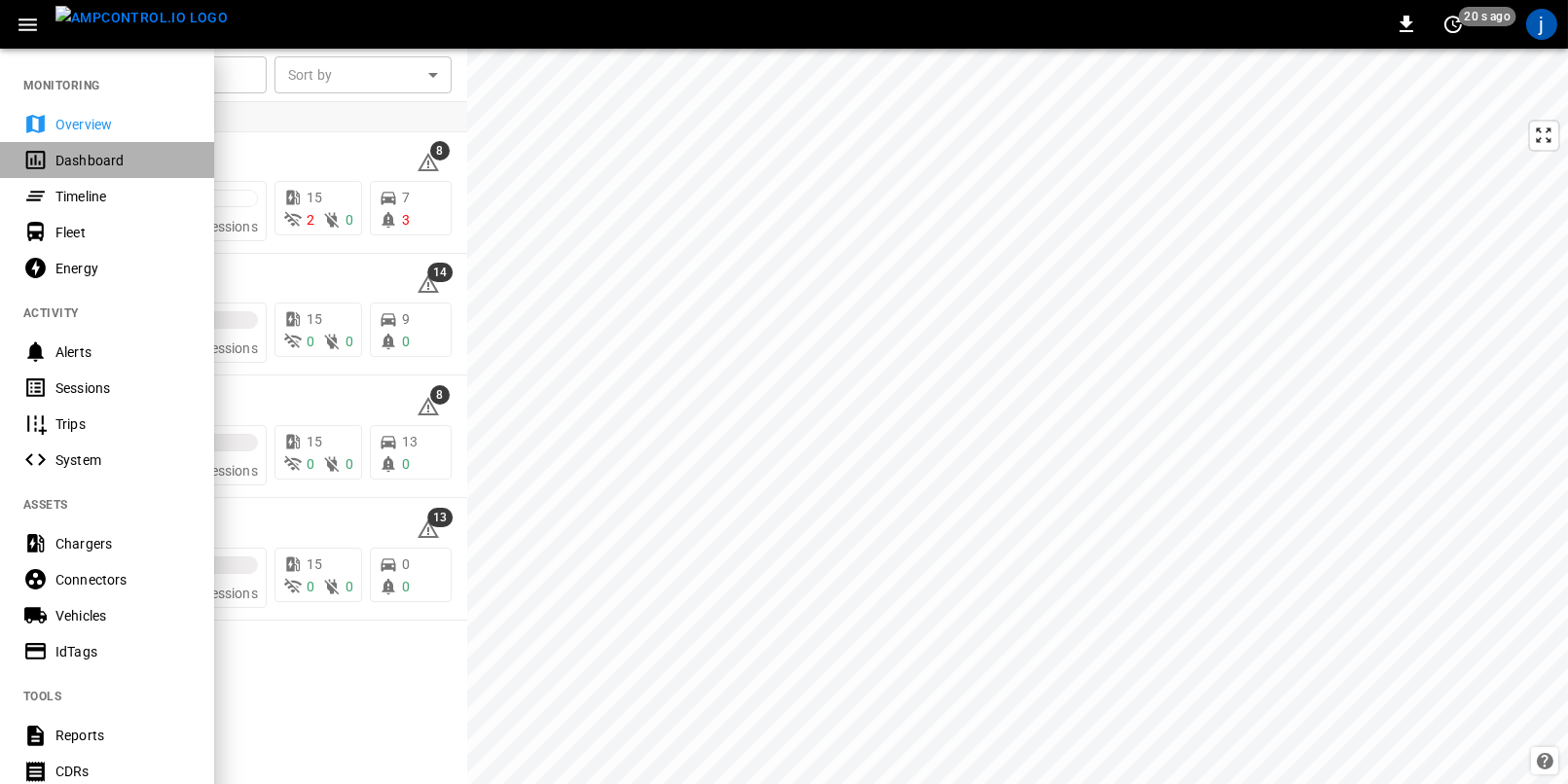 click on "Dashboard" at bounding box center [123, 160] 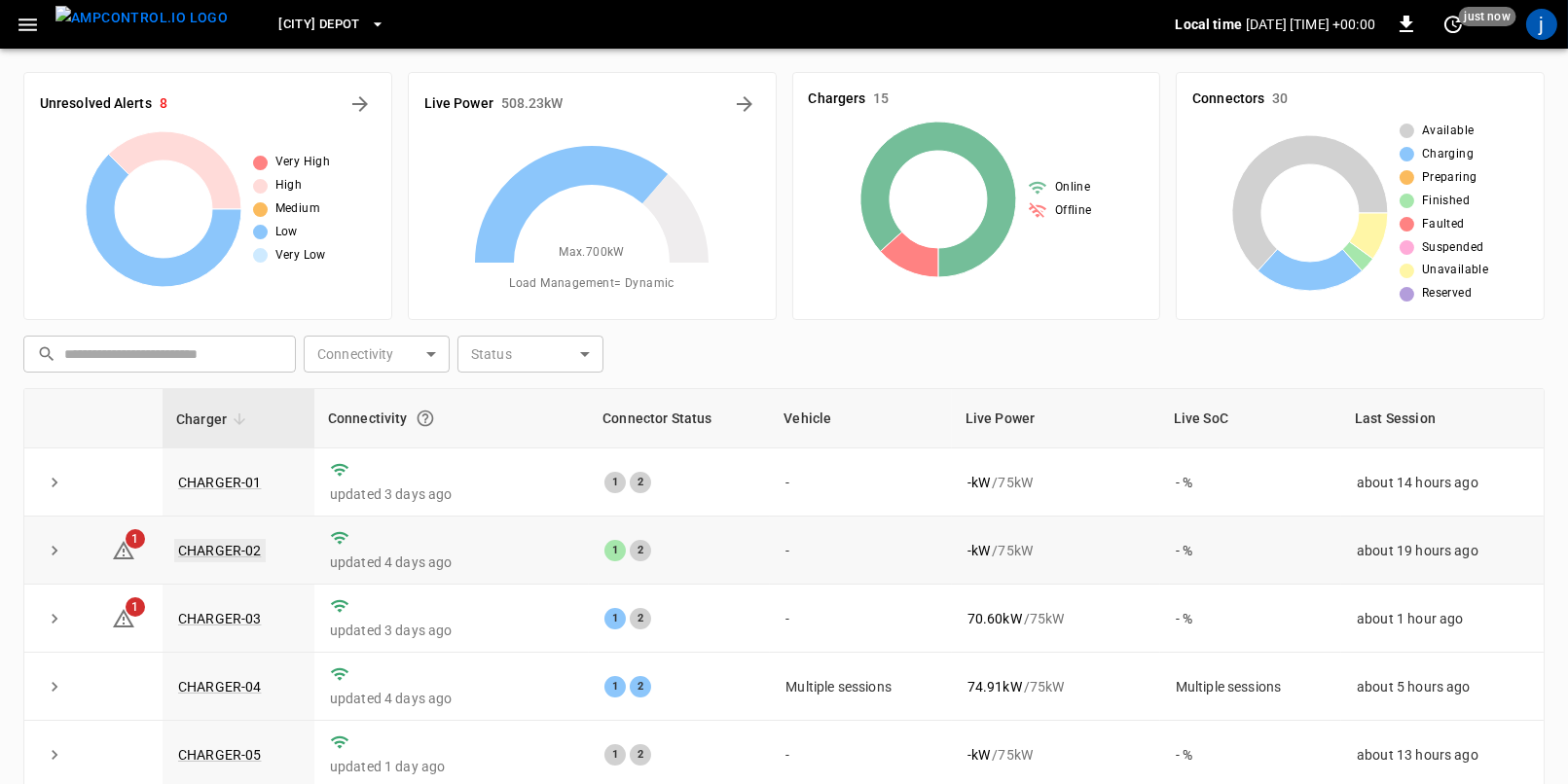 click on "CHARGER-02" at bounding box center (220, 551) 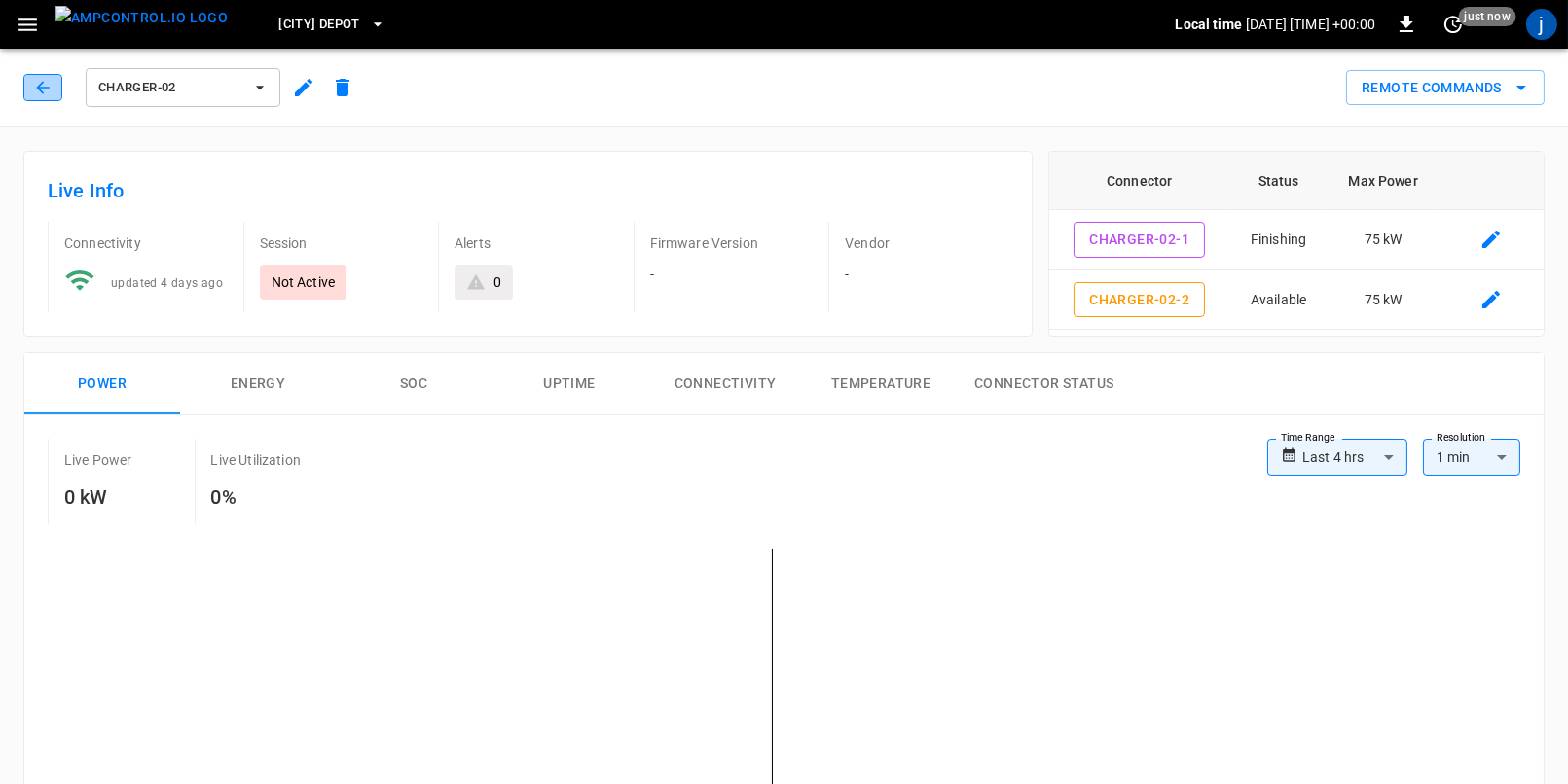 click at bounding box center (43, 88) 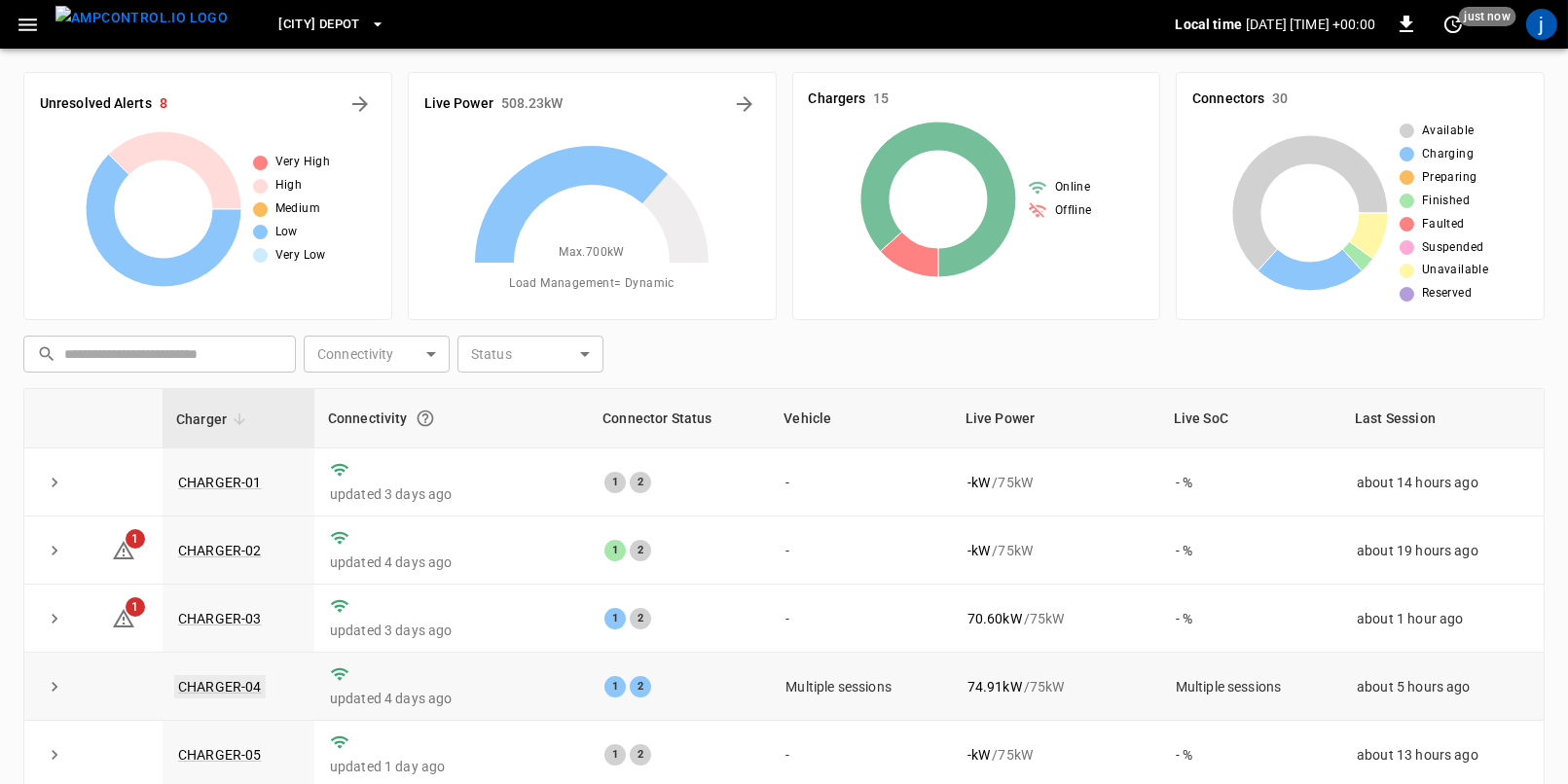 click on "CHARGER-04" at bounding box center (220, 687) 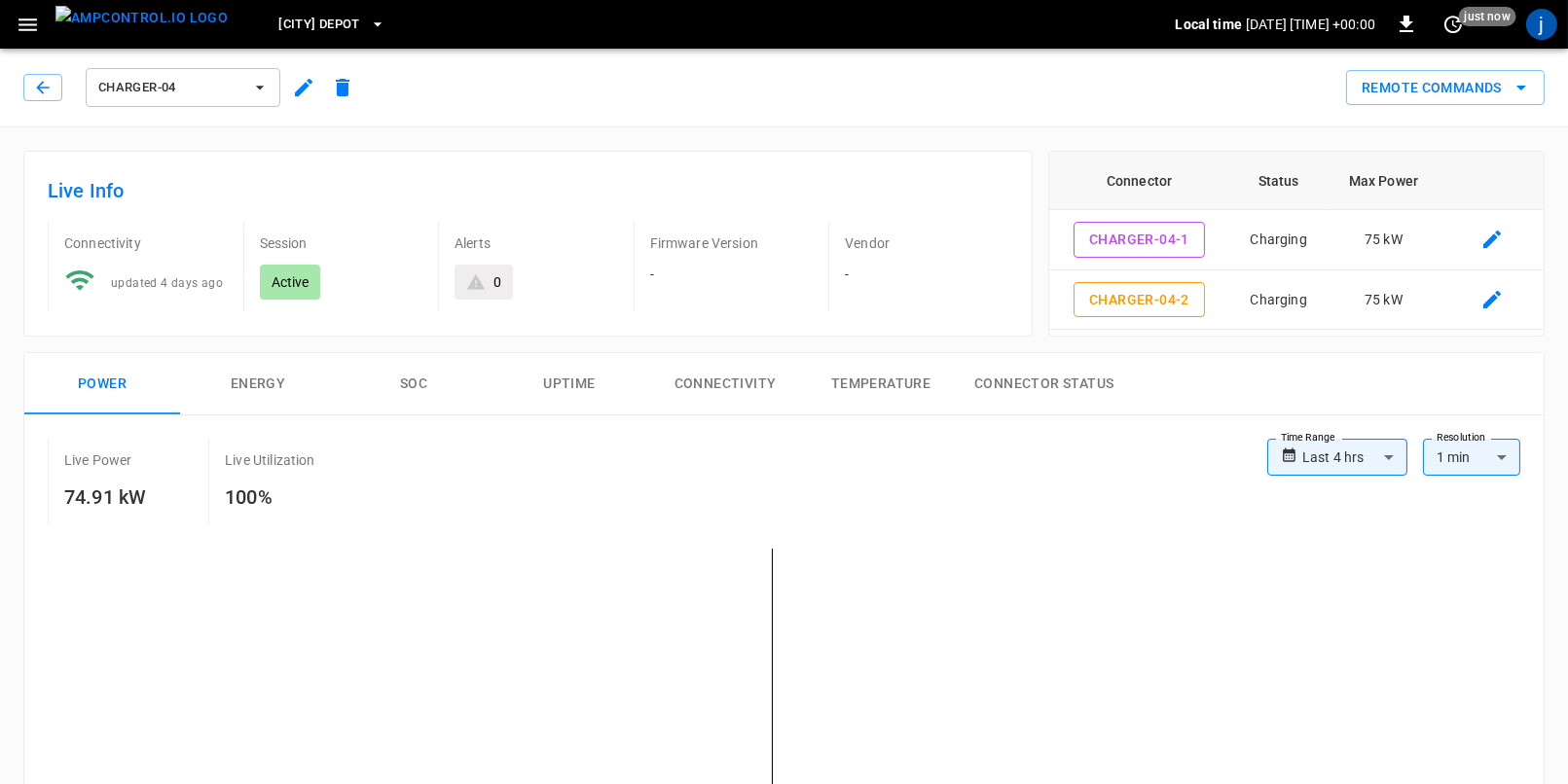 scroll, scrollTop: 1, scrollLeft: 0, axis: vertical 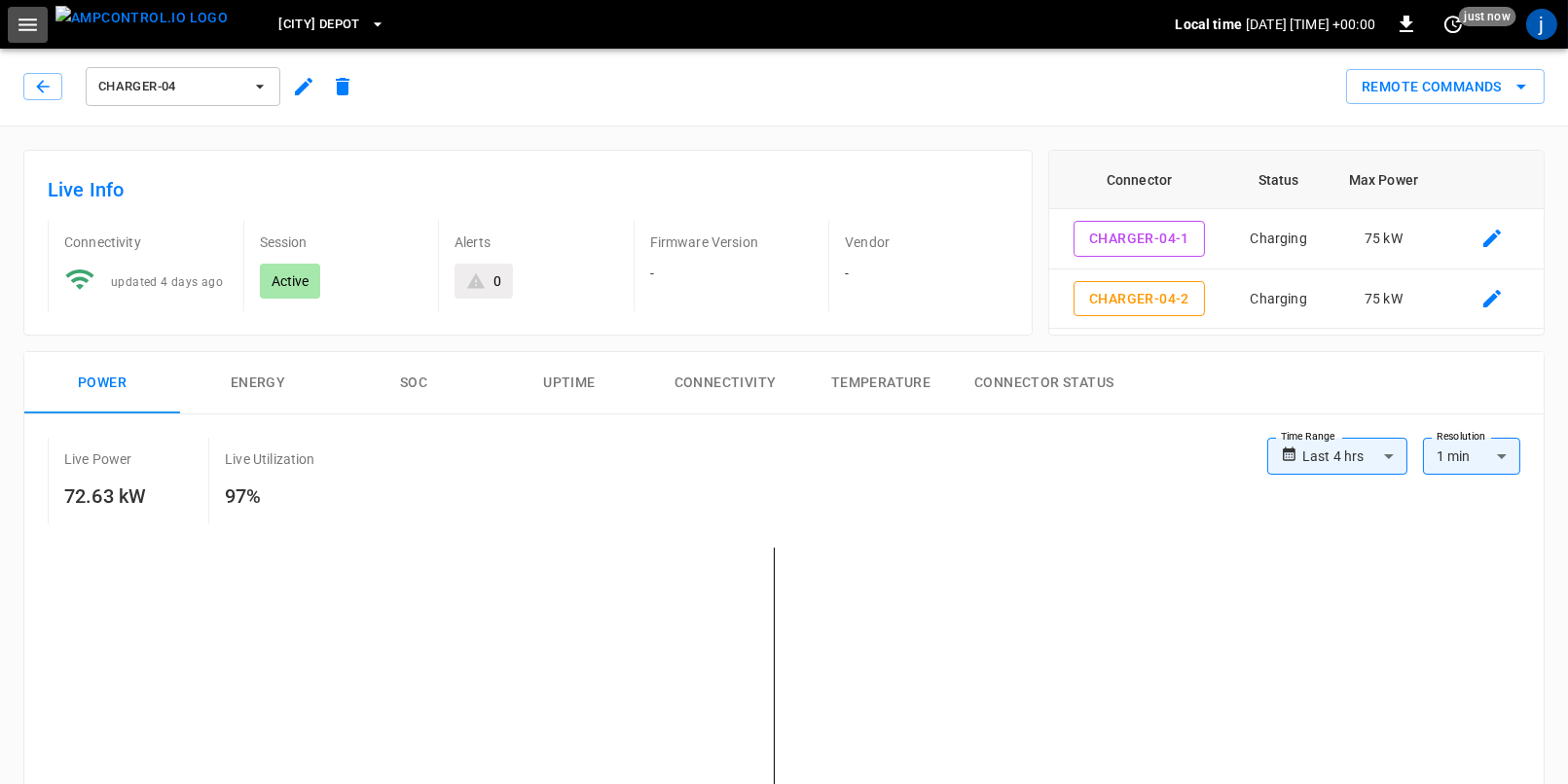 click 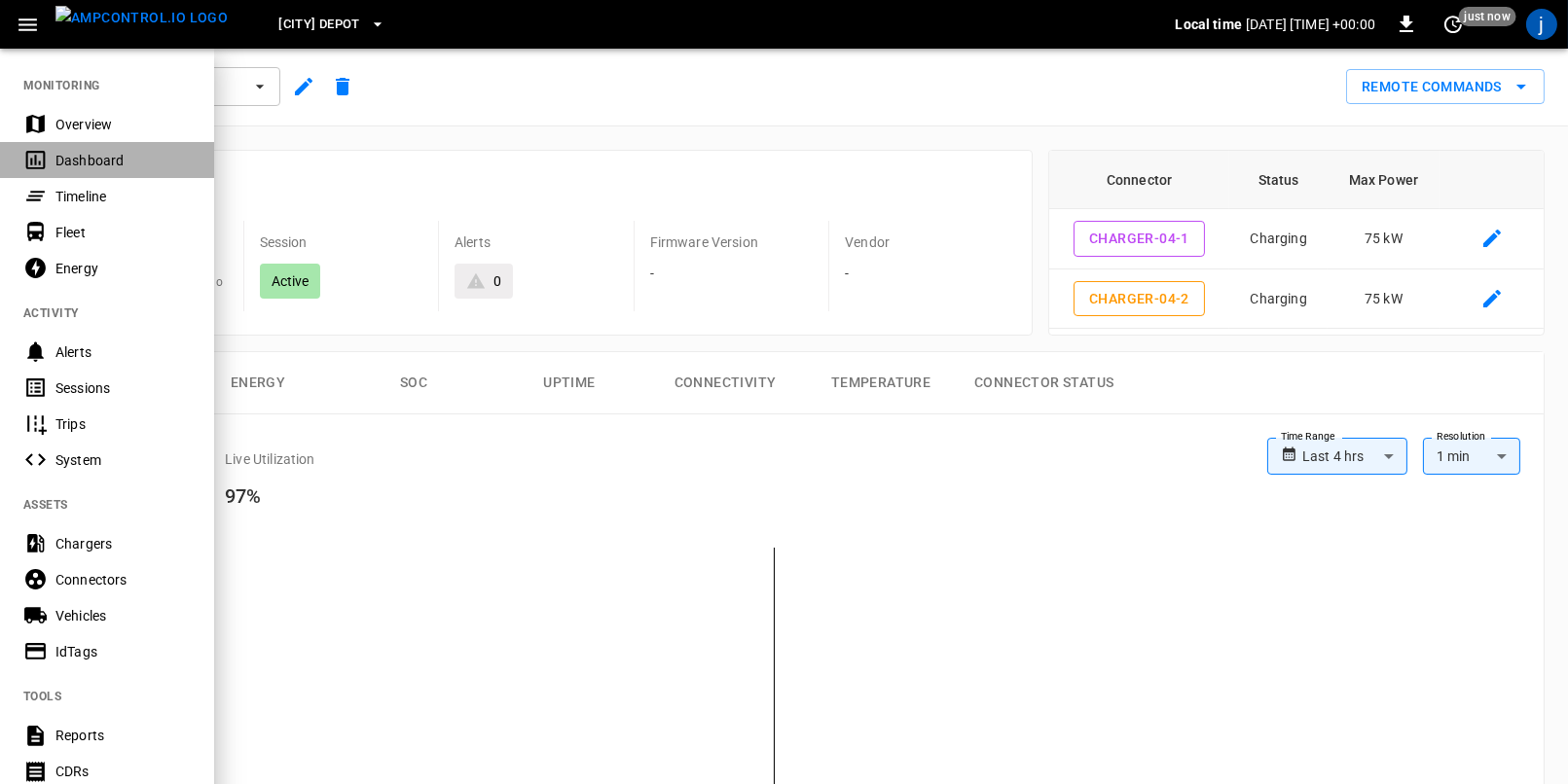 click on "Dashboard" at bounding box center [123, 160] 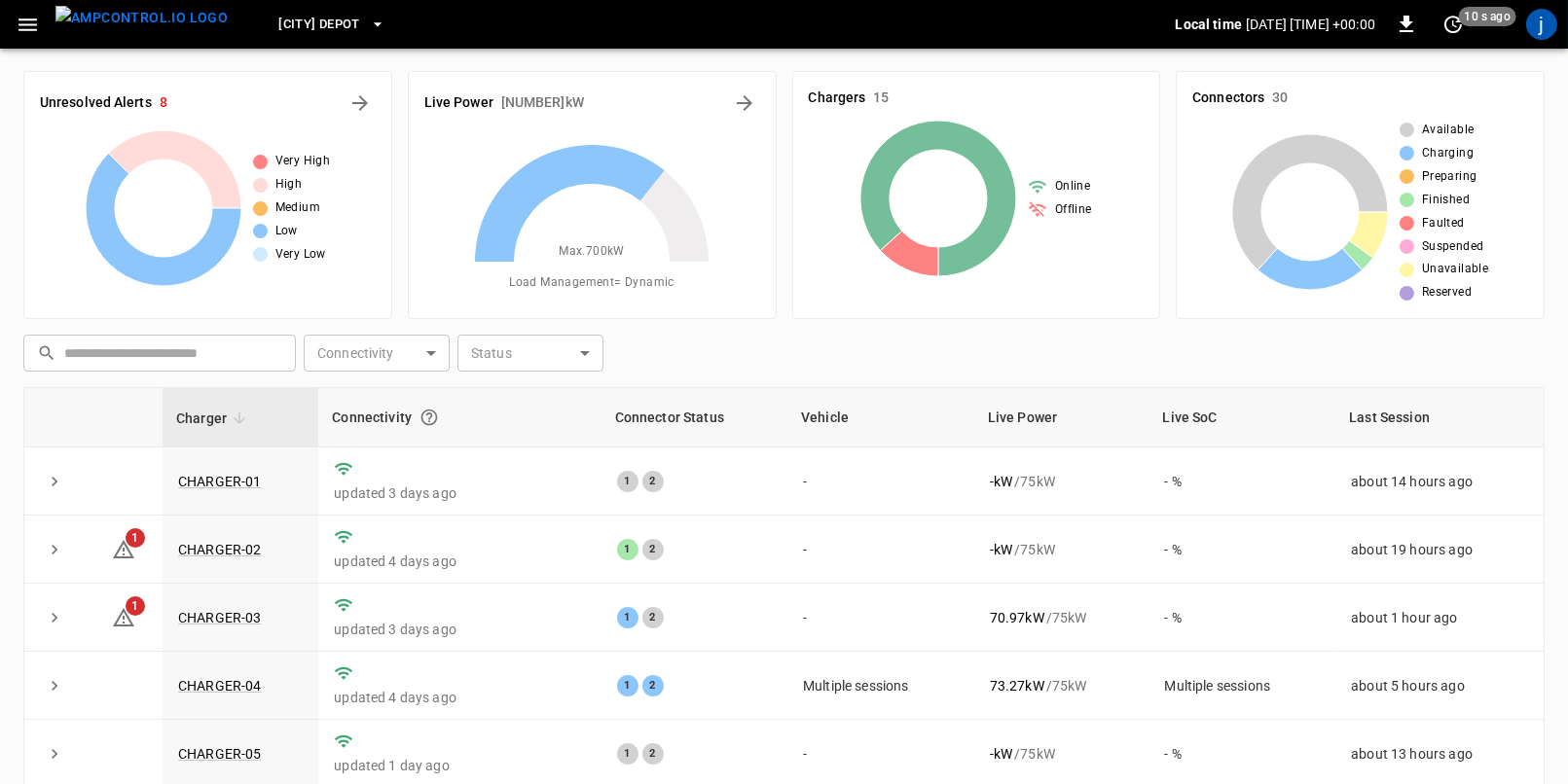click 